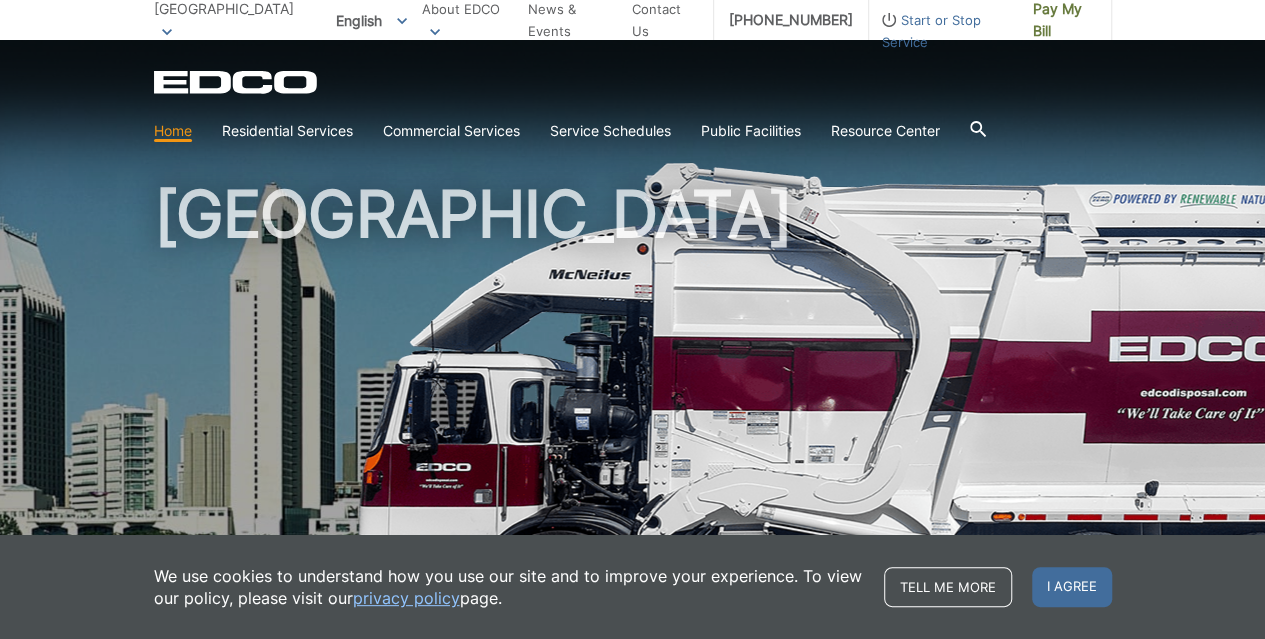 scroll, scrollTop: 29, scrollLeft: 0, axis: vertical 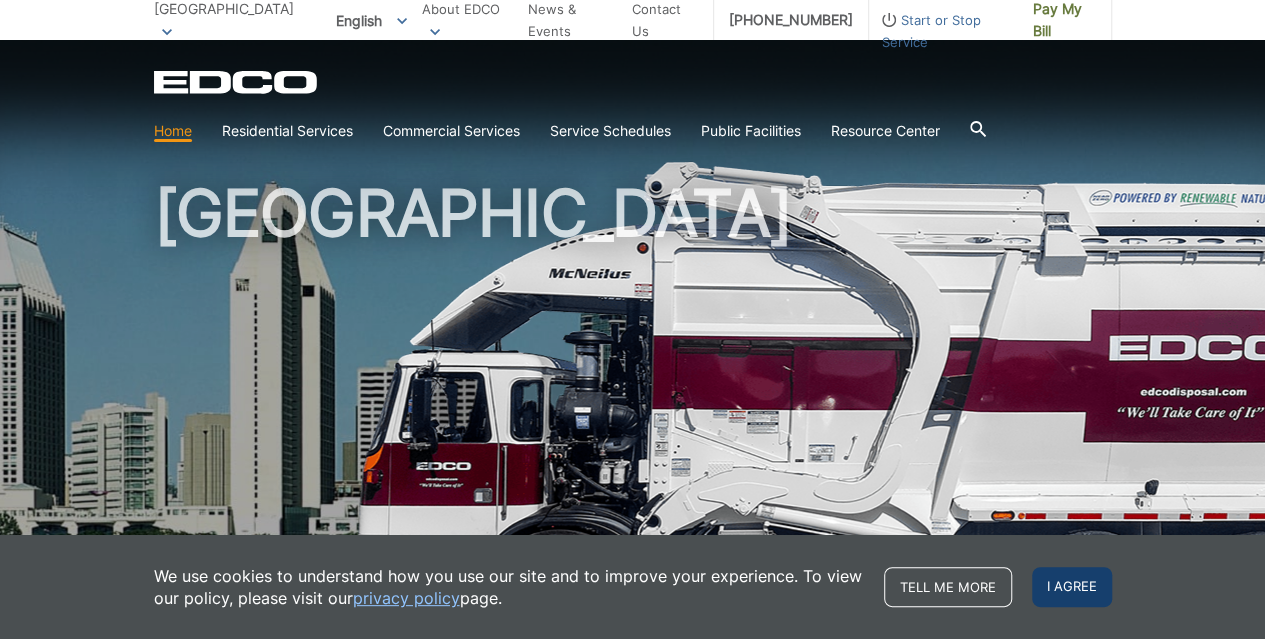 click on "I agree" at bounding box center [1072, 587] 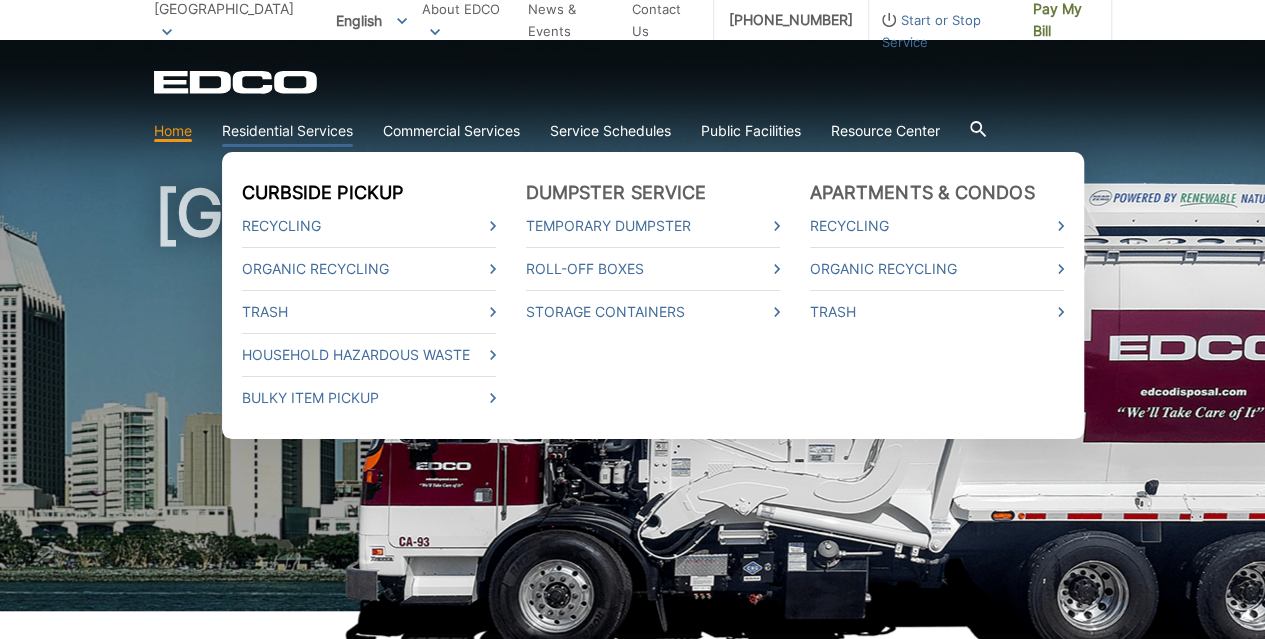 click on "Curbside Pickup" at bounding box center [323, 193] 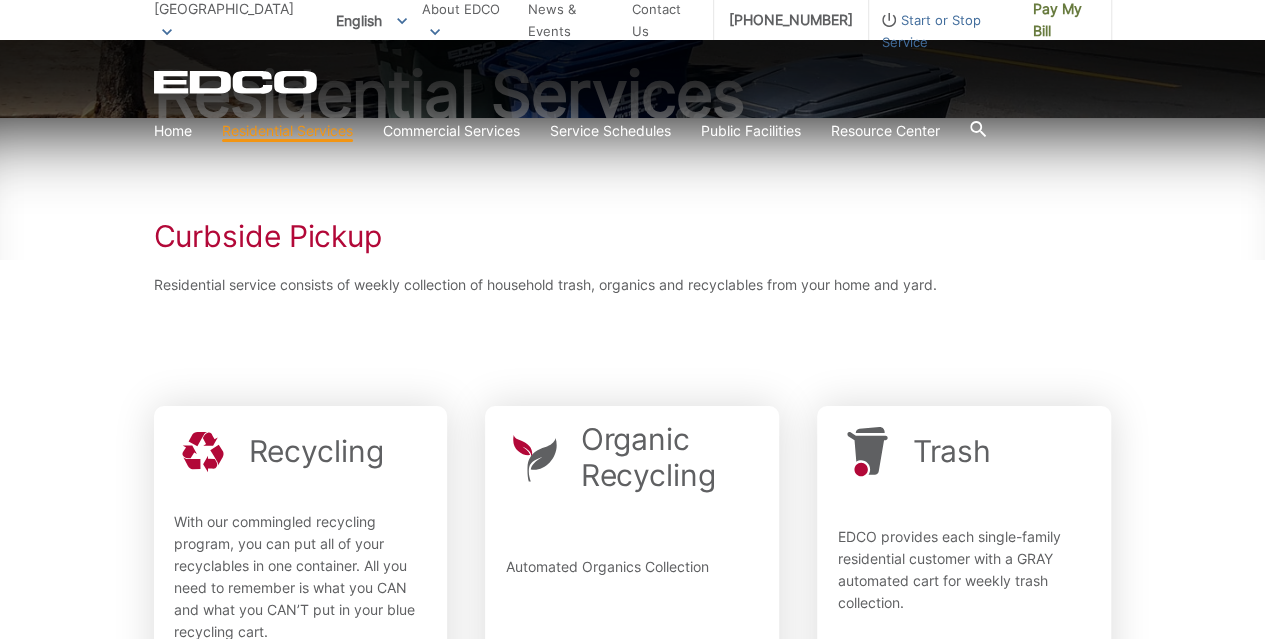 scroll, scrollTop: 230, scrollLeft: 0, axis: vertical 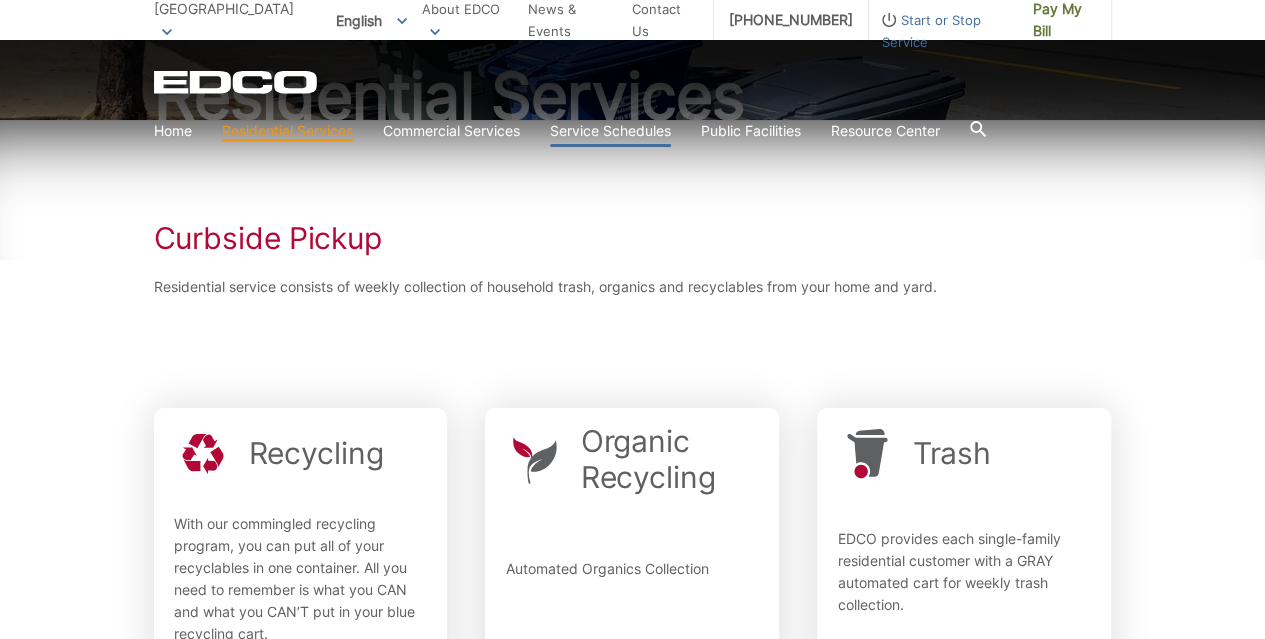 click on "Service Schedules" at bounding box center [610, 131] 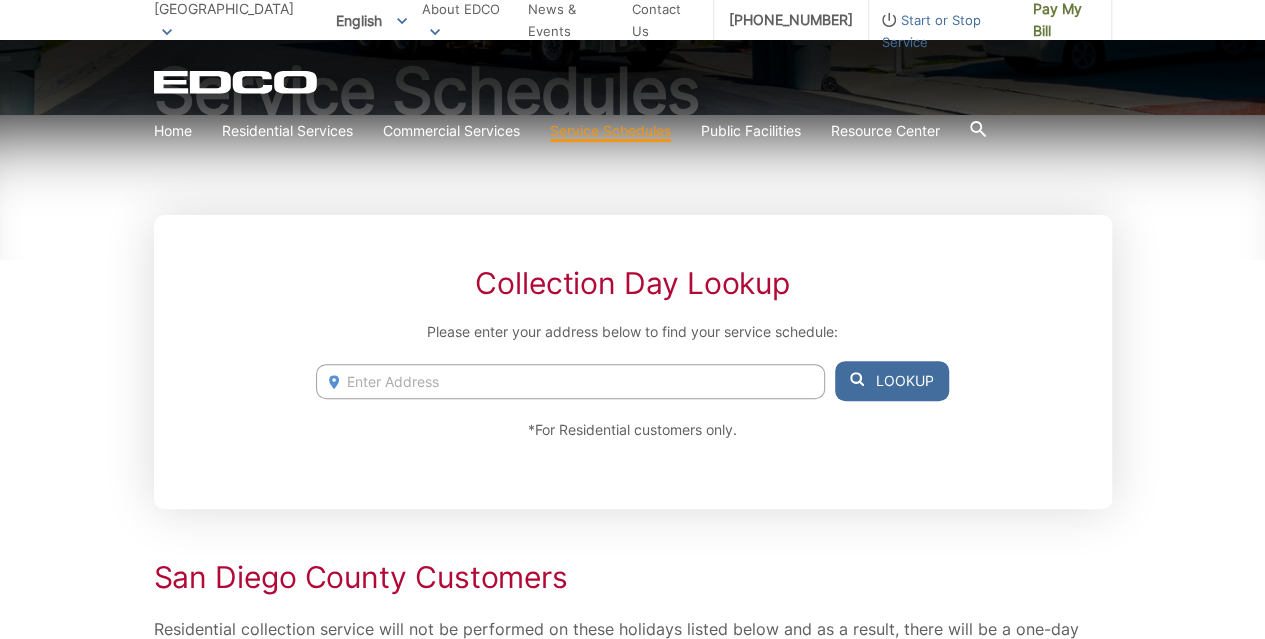 scroll, scrollTop: 236, scrollLeft: 0, axis: vertical 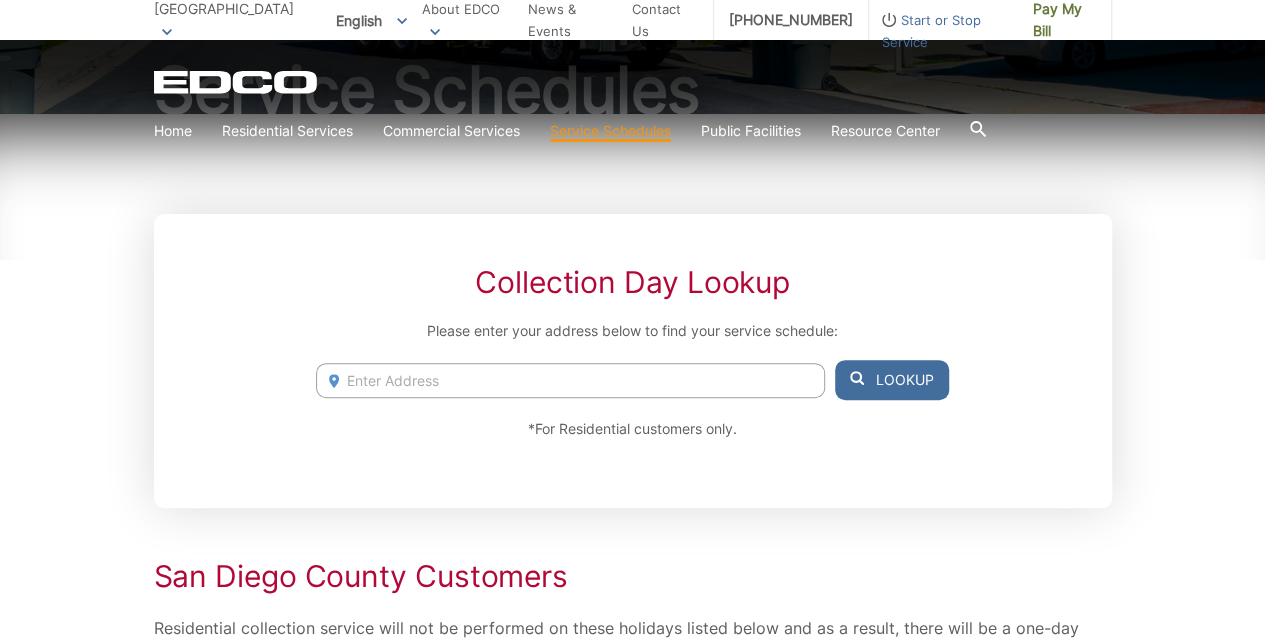 click on "1791 York View Cir, Vista, CA, 92084 1785 York View Cir, Vista, CA, 92084 1784 York View Cir, Vista, CA, 92084 1778 York View Cir, Vista, CA, 92084 1777 York View Cir, Vista, CA, 92084
Lookup" at bounding box center [632, 380] 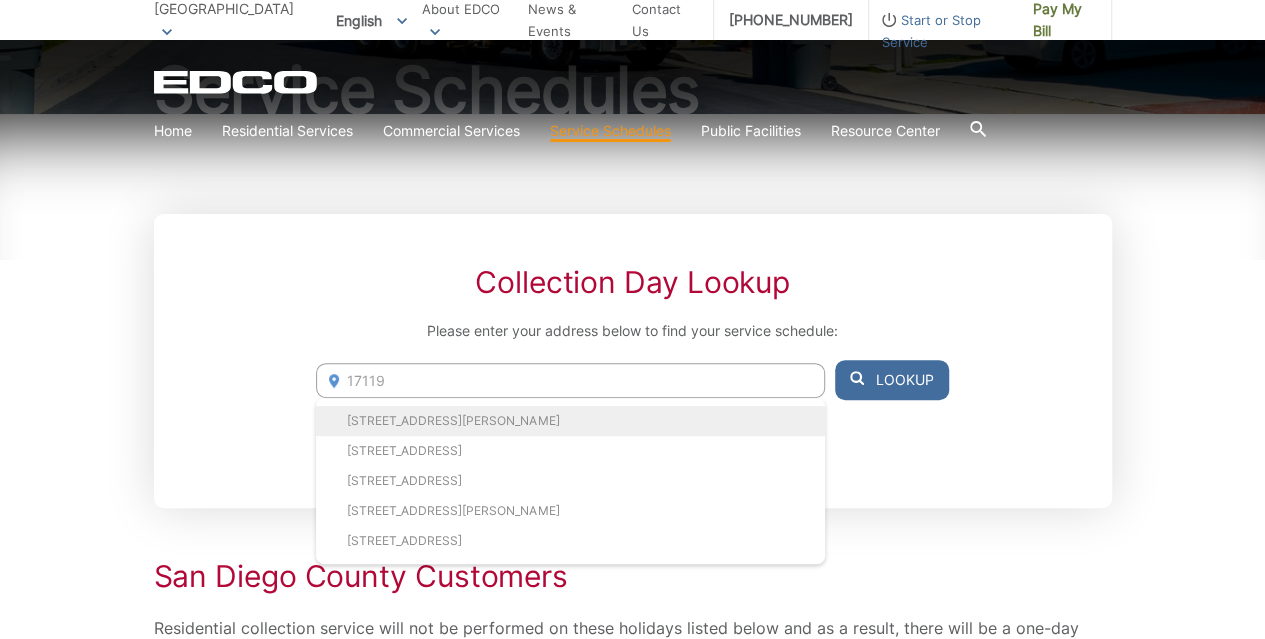 click on "17119 St Andrews Dr, Poway, CA, 92064" at bounding box center [570, 421] 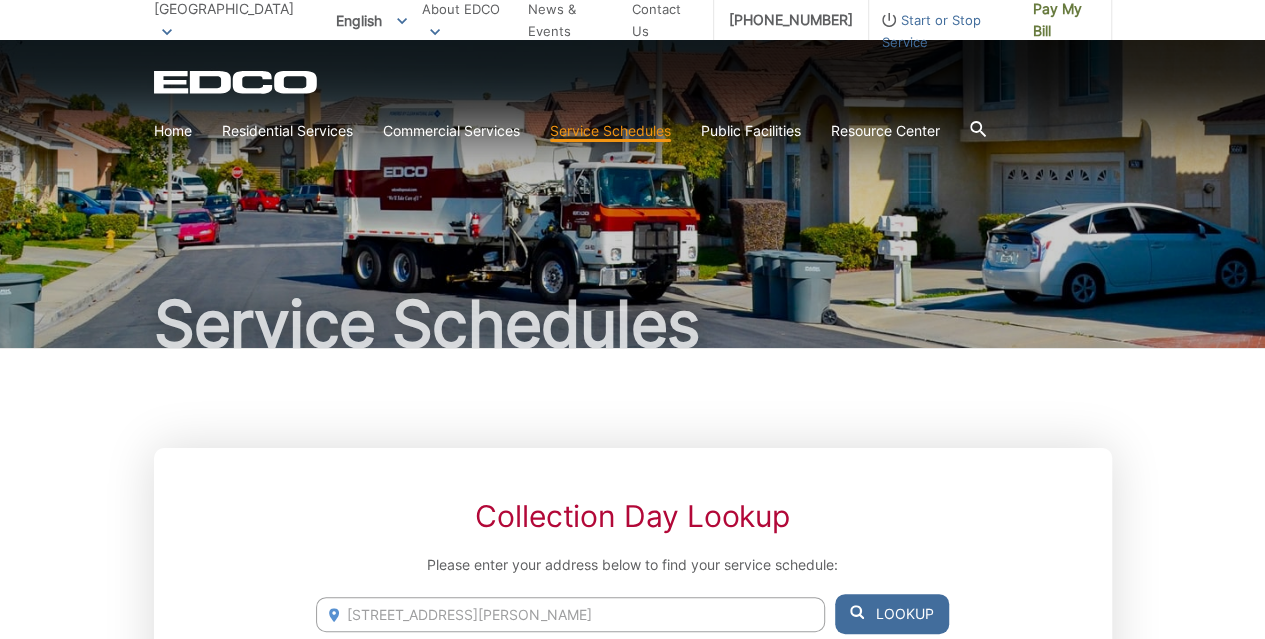 scroll, scrollTop: 0, scrollLeft: 0, axis: both 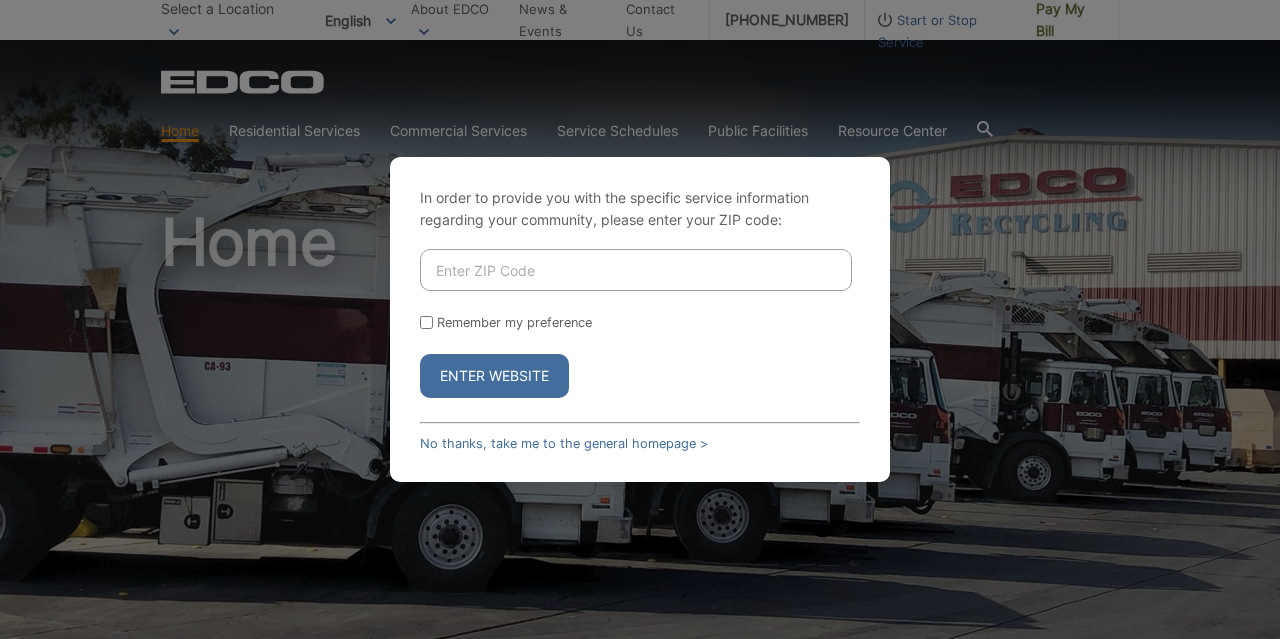 click at bounding box center (636, 270) 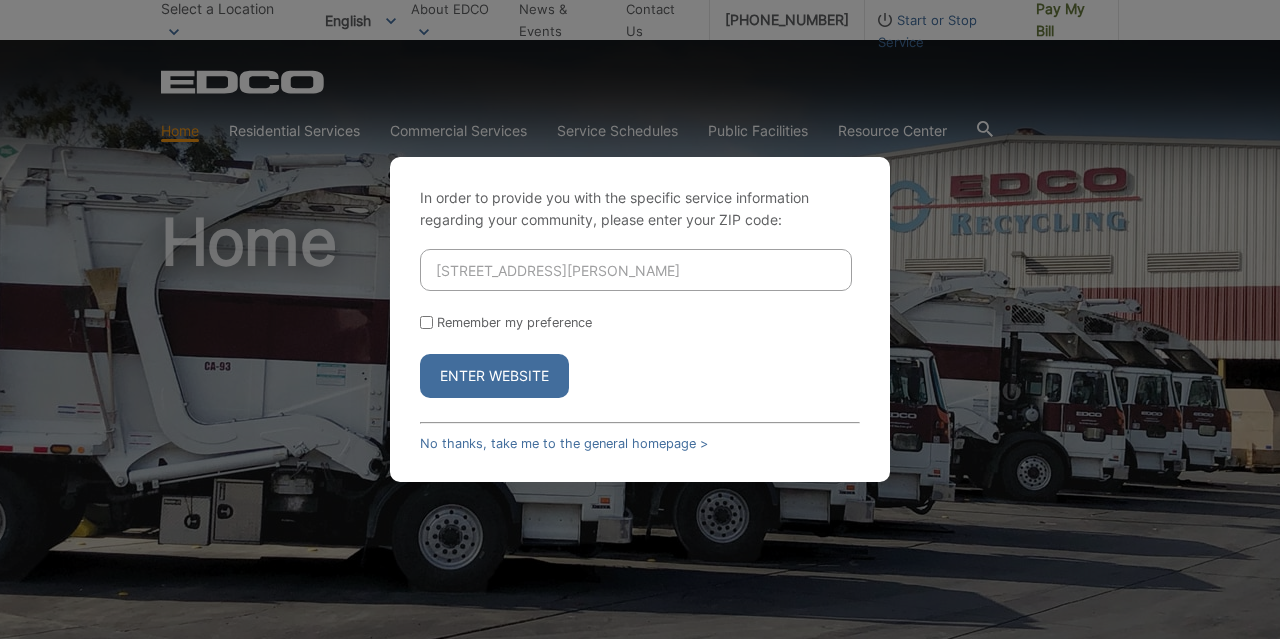 type on "17119 st andrews drive, poway ca" 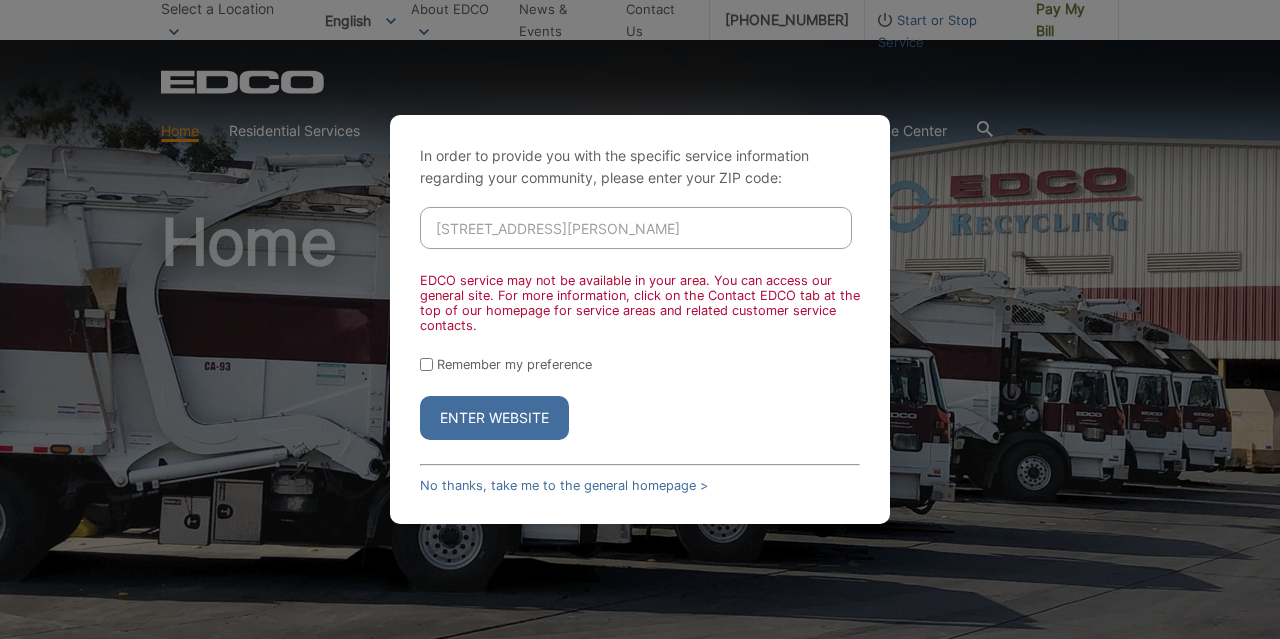 click on "17119 st andrews drive, poway ca" at bounding box center [636, 228] 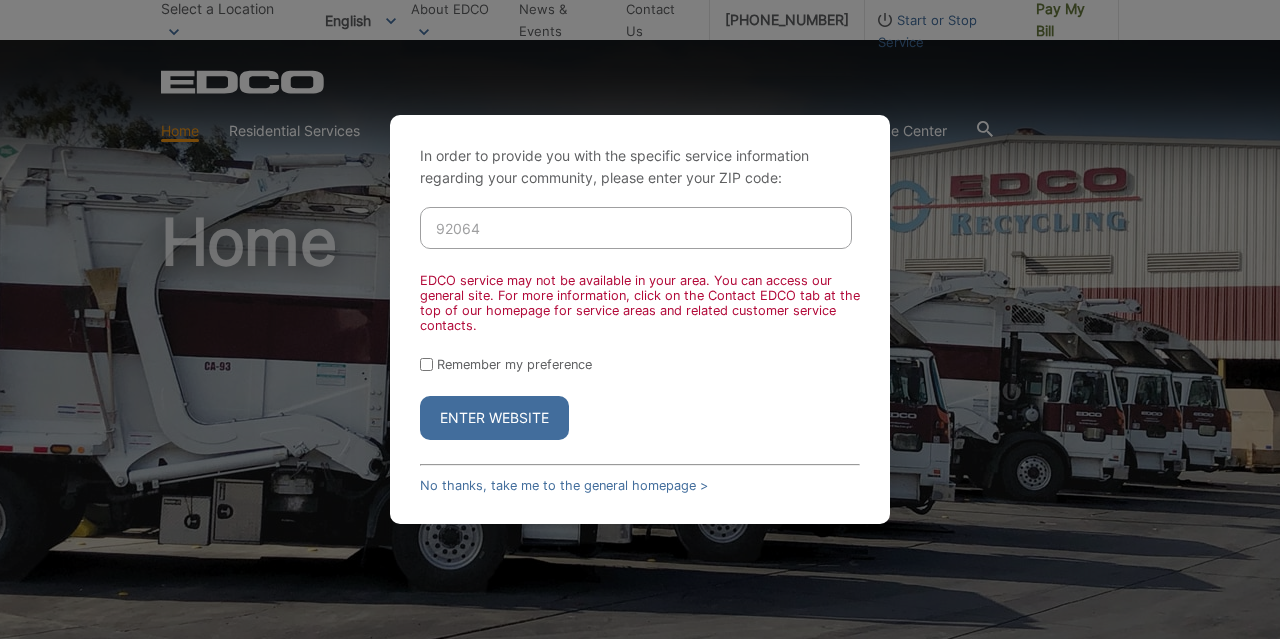 type on "92064" 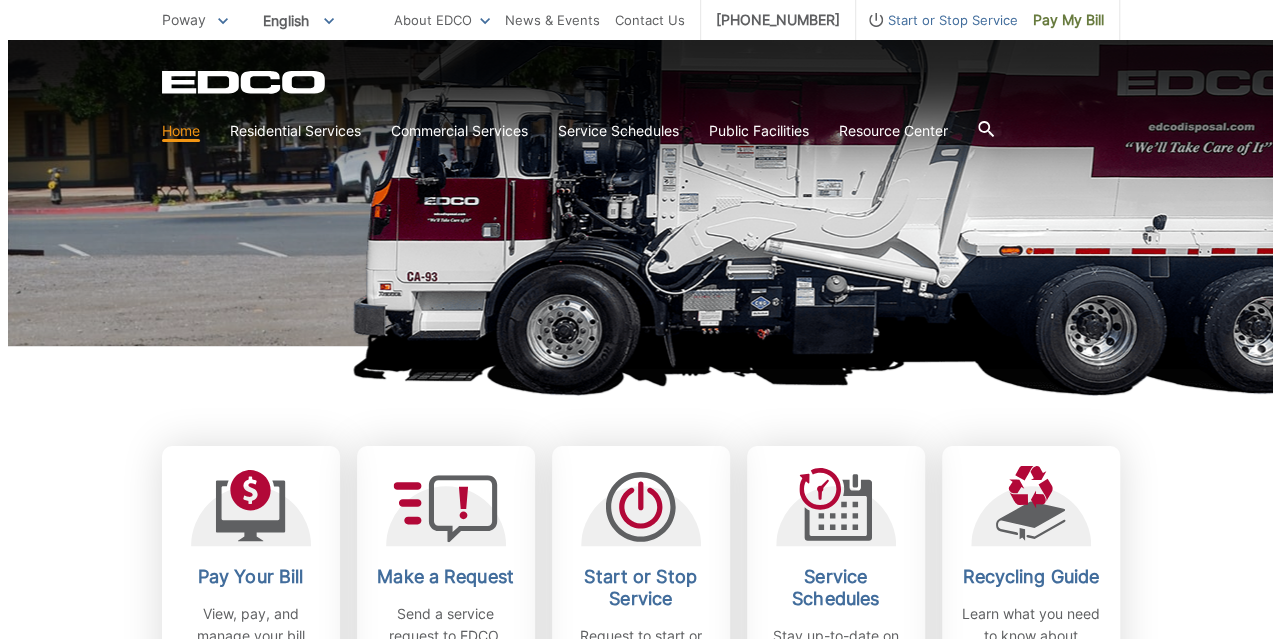 scroll, scrollTop: 560, scrollLeft: 0, axis: vertical 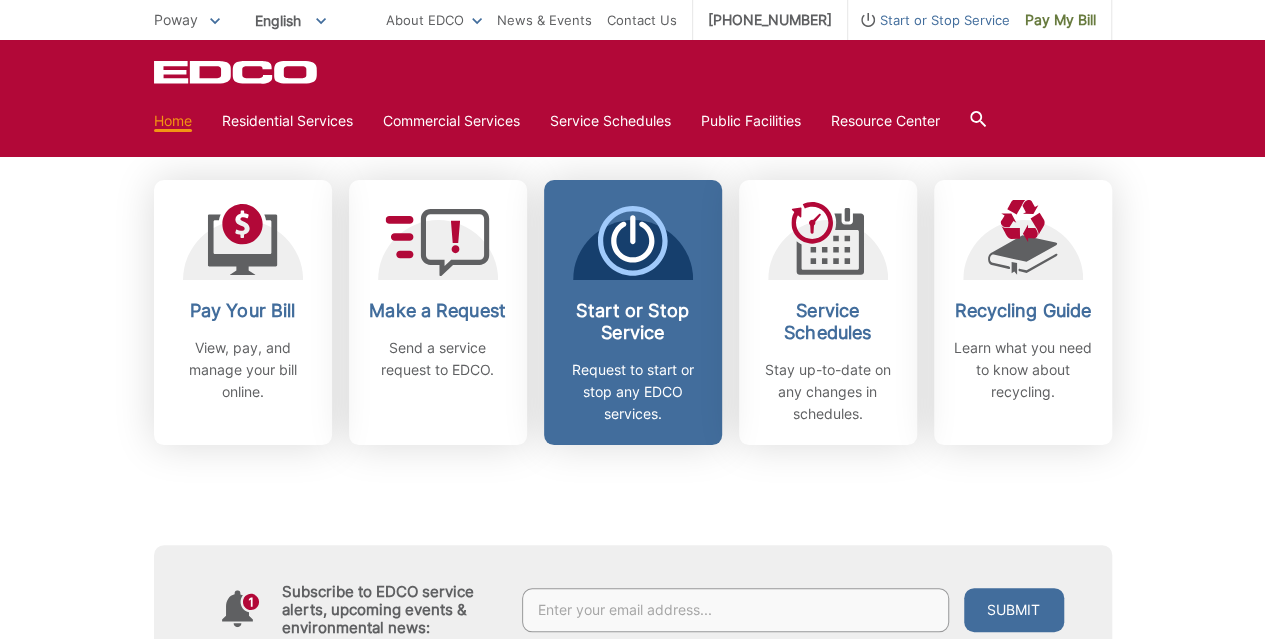 click on "Start or Stop Service" at bounding box center (633, 322) 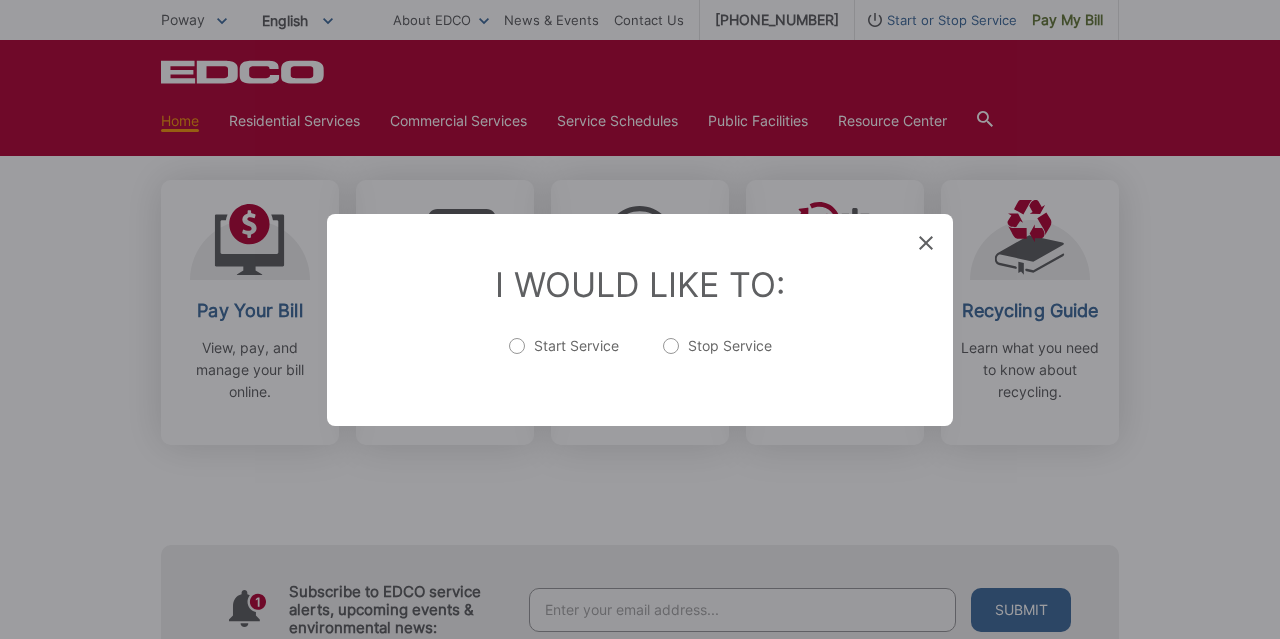 click on "Start Service" at bounding box center [564, 356] 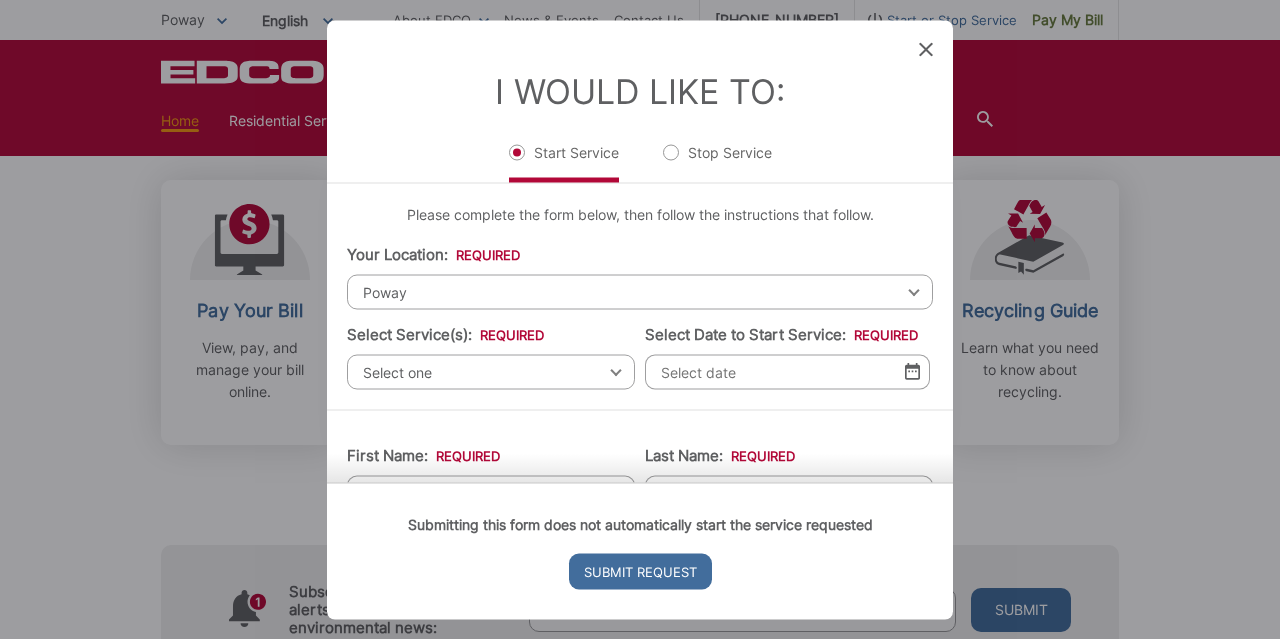 scroll, scrollTop: 20, scrollLeft: 0, axis: vertical 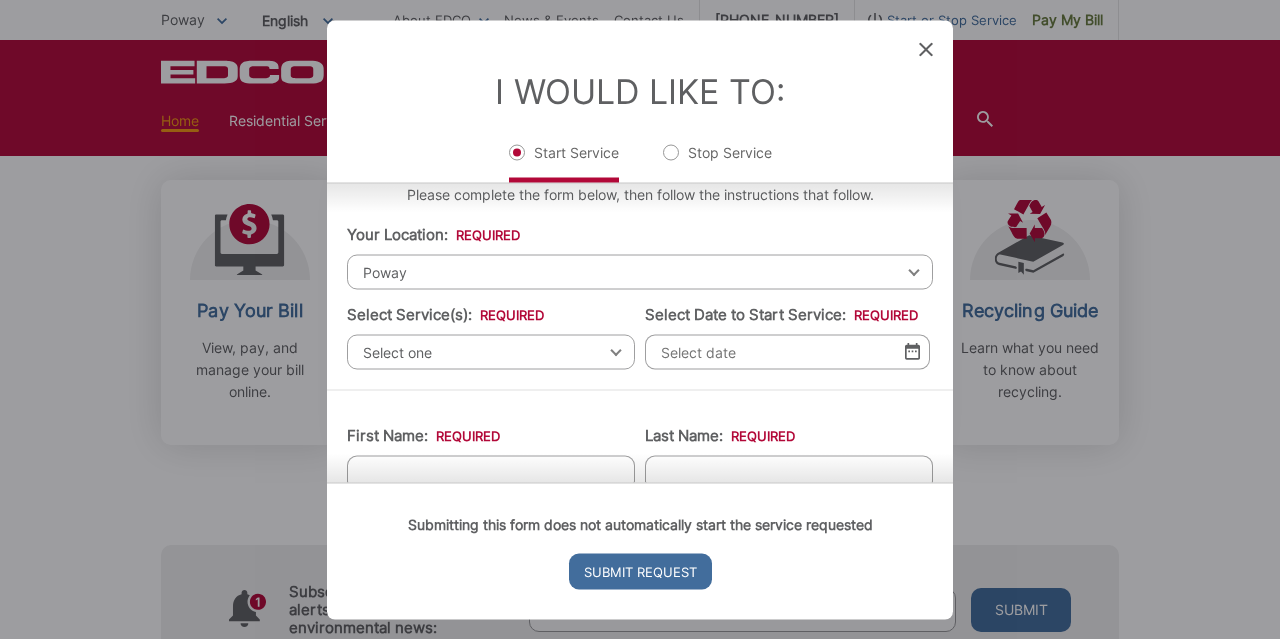 click on "Select one" at bounding box center (491, 351) 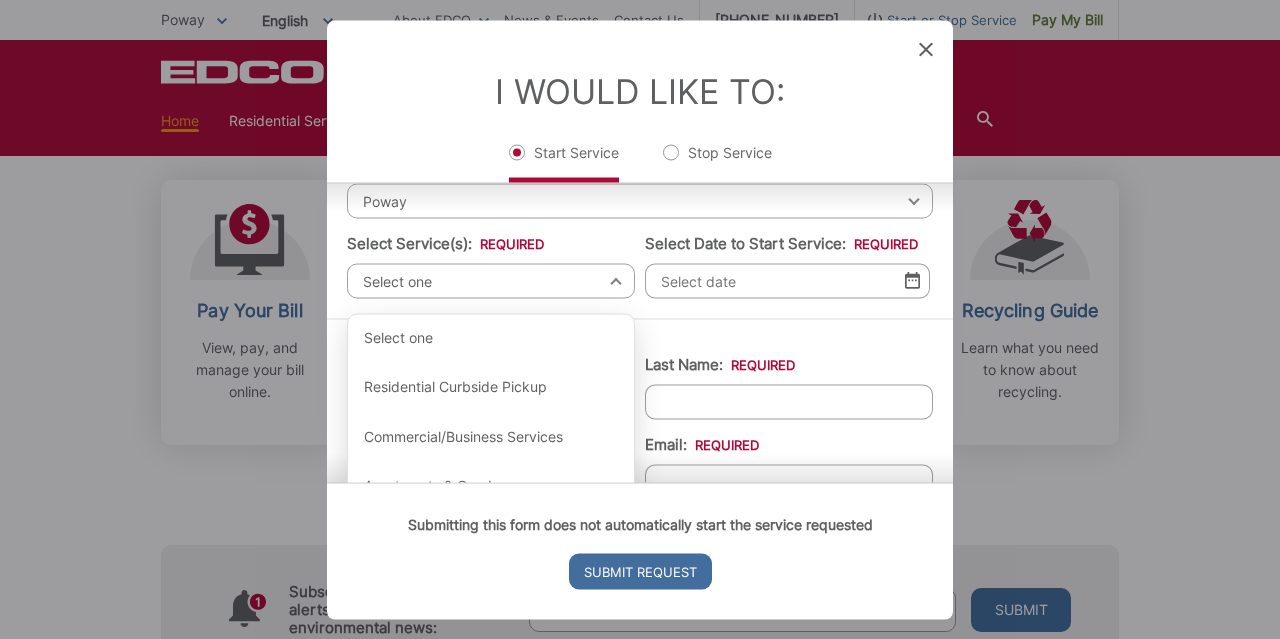 scroll, scrollTop: 92, scrollLeft: 0, axis: vertical 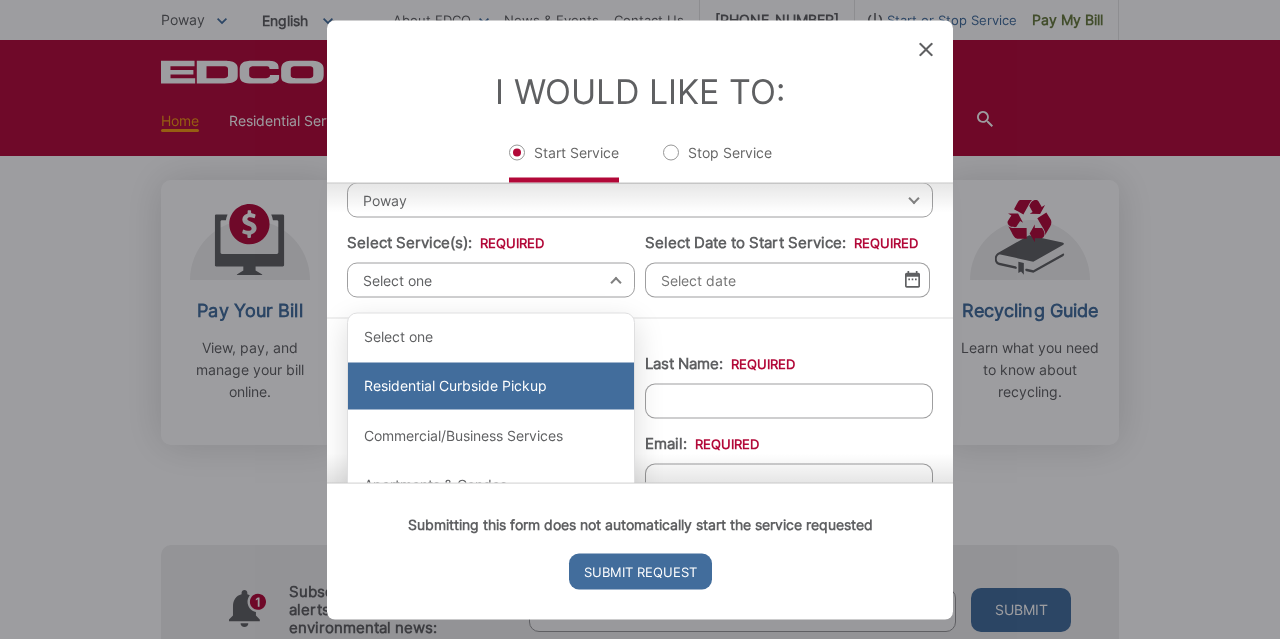 click on "Residential Curbside Pickup" at bounding box center [491, 386] 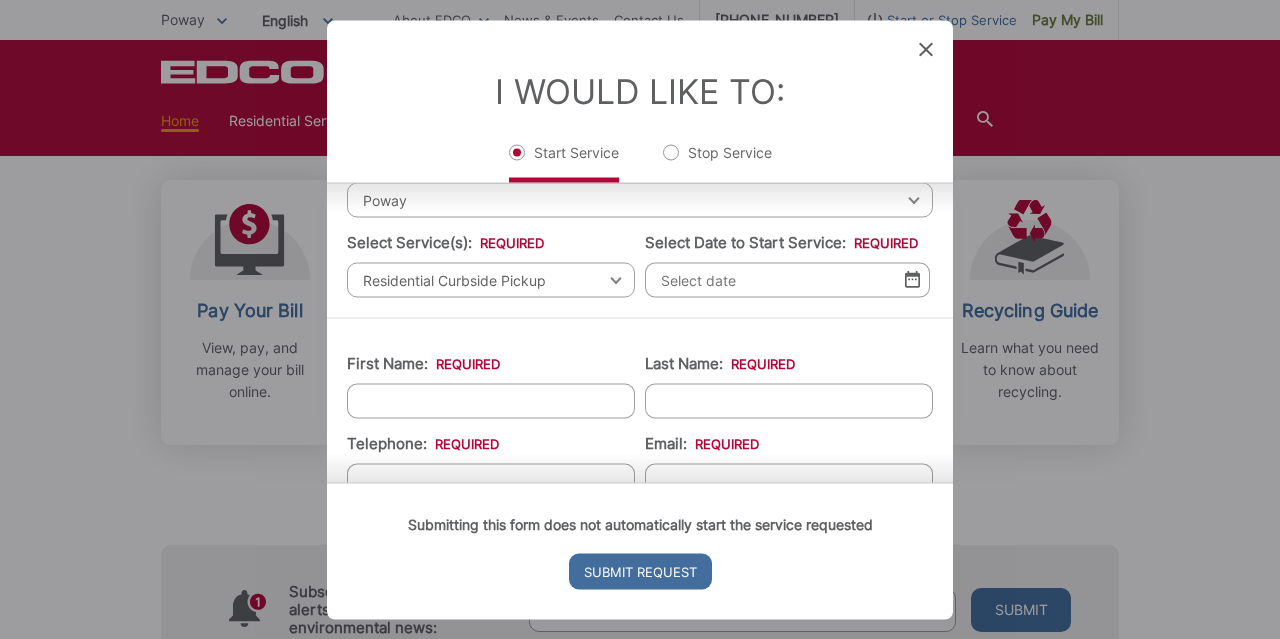 click on "First Name: *" at bounding box center (491, 385) 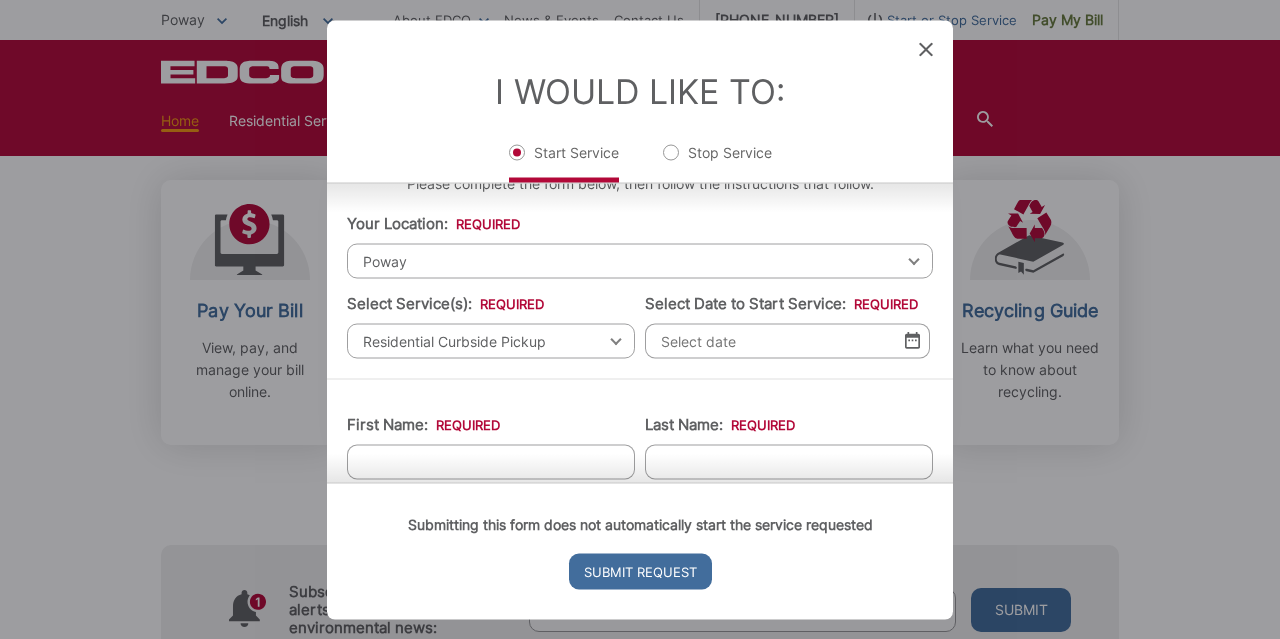 scroll, scrollTop: 30, scrollLeft: 0, axis: vertical 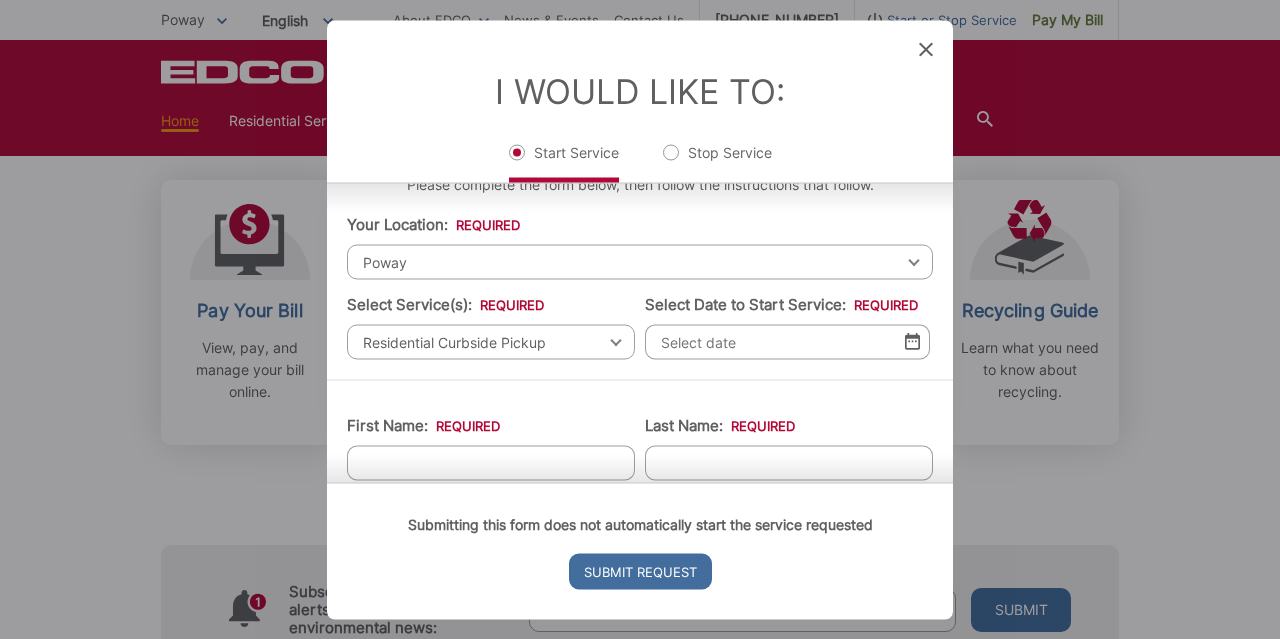 click on "Select Date to Start Service: *" at bounding box center (787, 341) 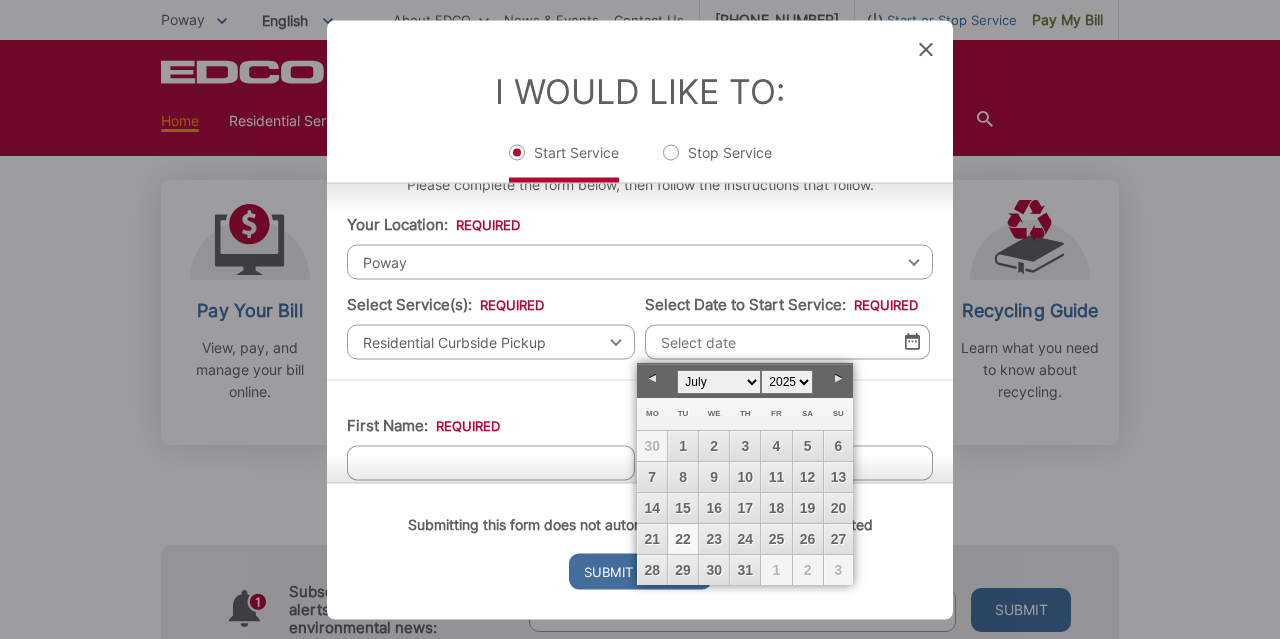 click on "22" at bounding box center (683, 539) 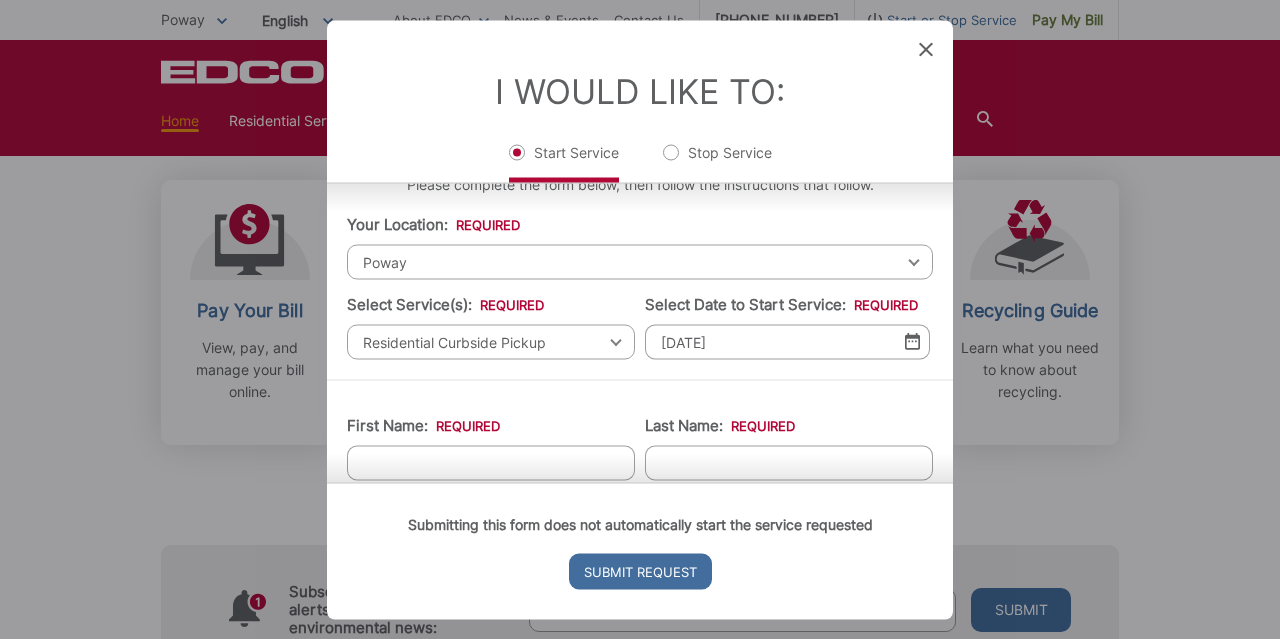 scroll, scrollTop: 49, scrollLeft: 0, axis: vertical 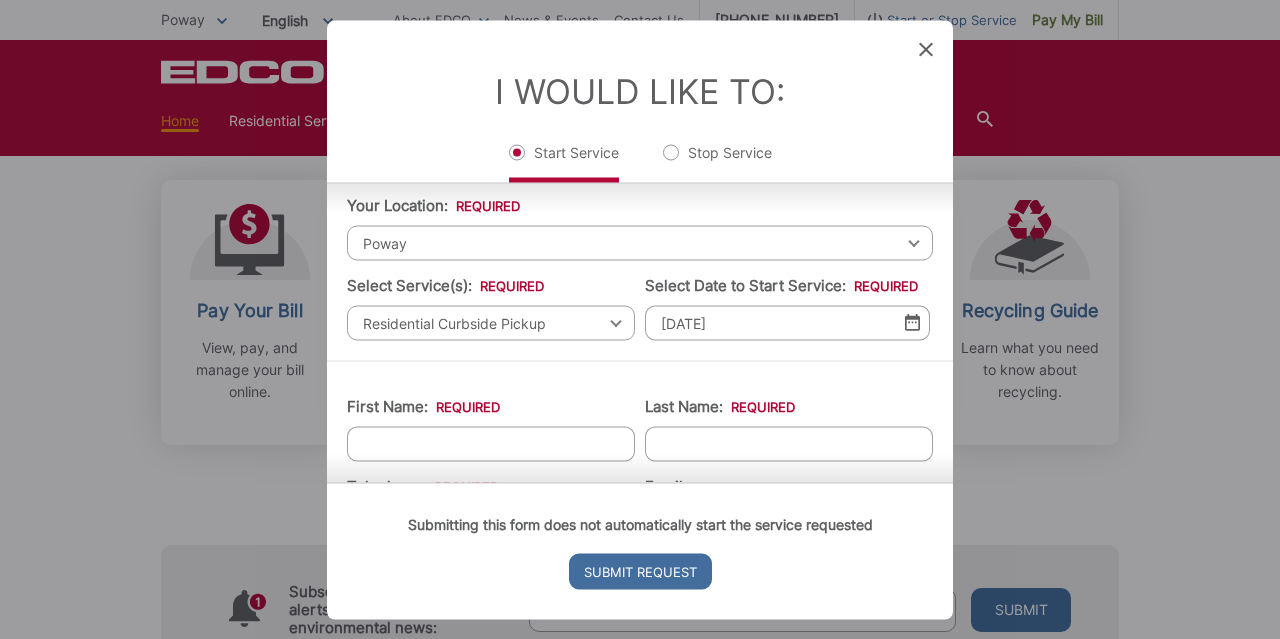 click on "First Name: *" at bounding box center (491, 428) 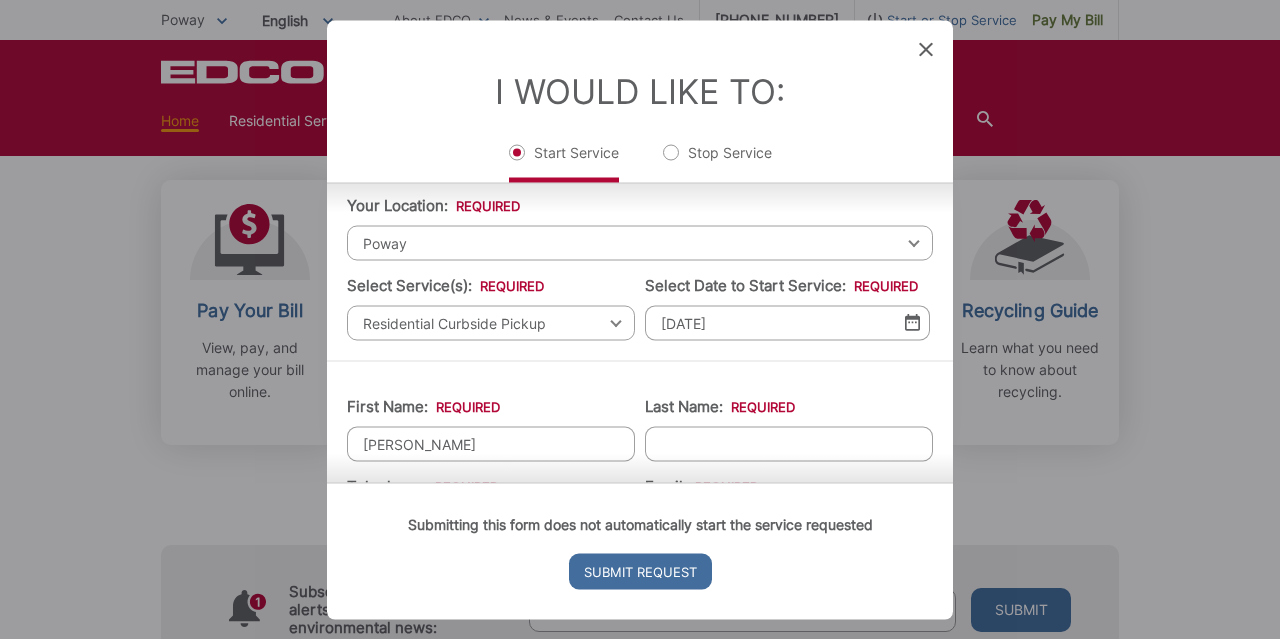 type on "[PERSON_NAME]" 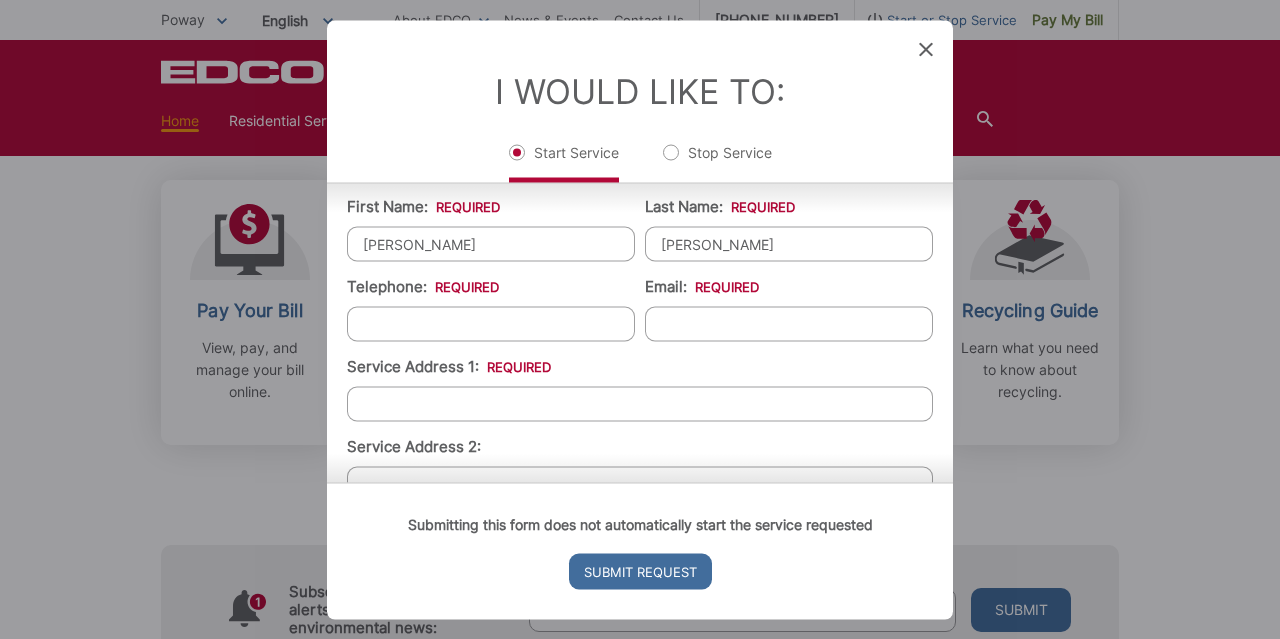 scroll, scrollTop: 255, scrollLeft: 0, axis: vertical 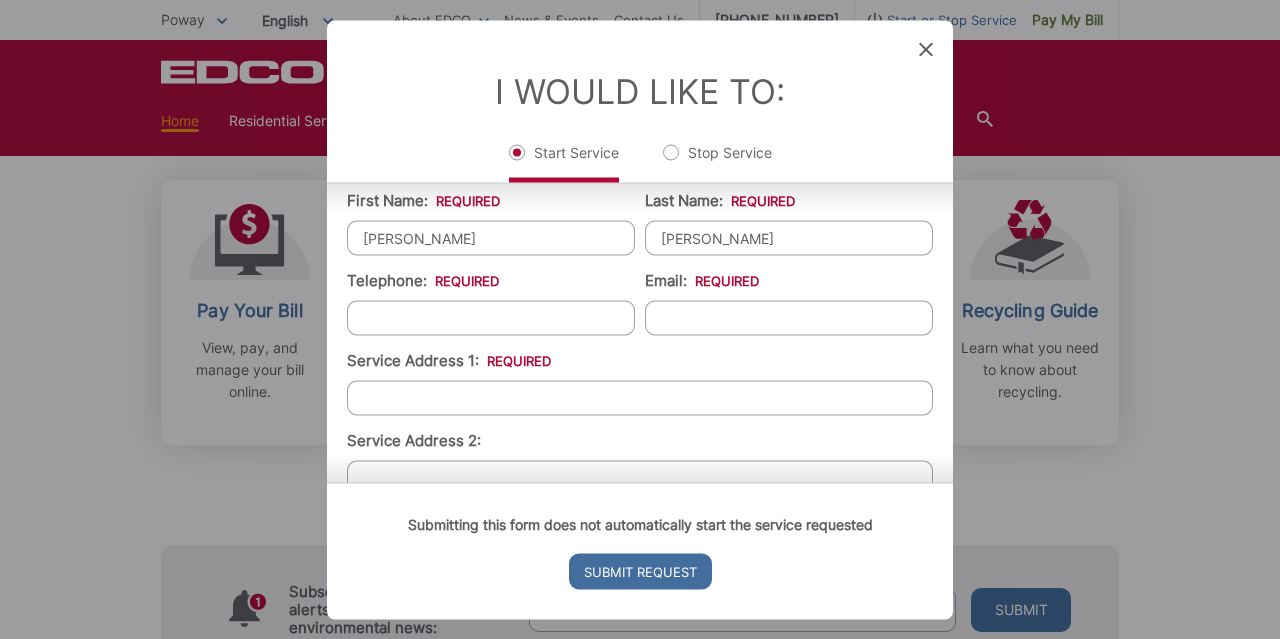 type on "[PERSON_NAME]" 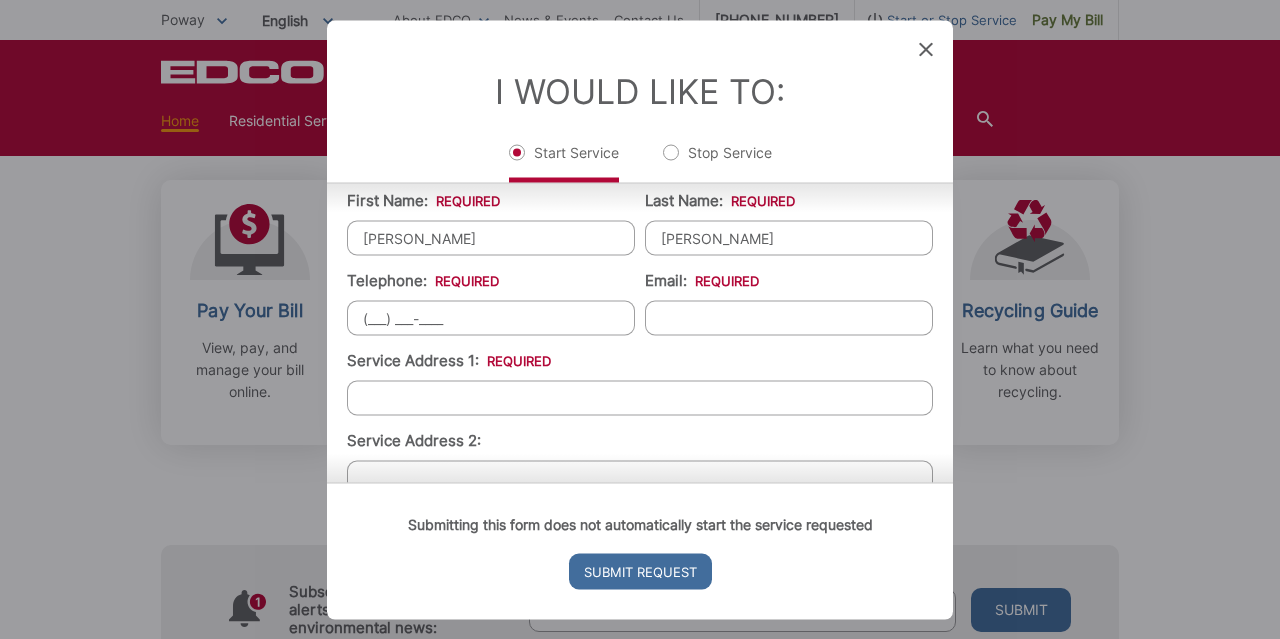 click on "(___) ___-____" at bounding box center (491, 317) 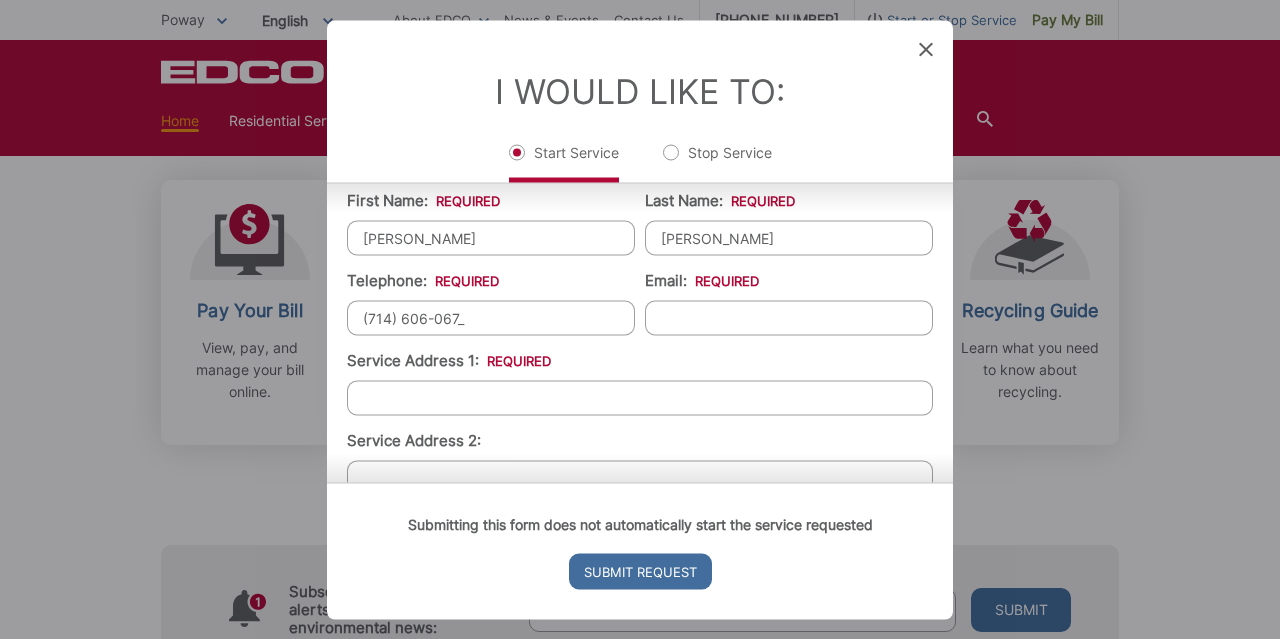 type on "[PHONE_NUMBER]" 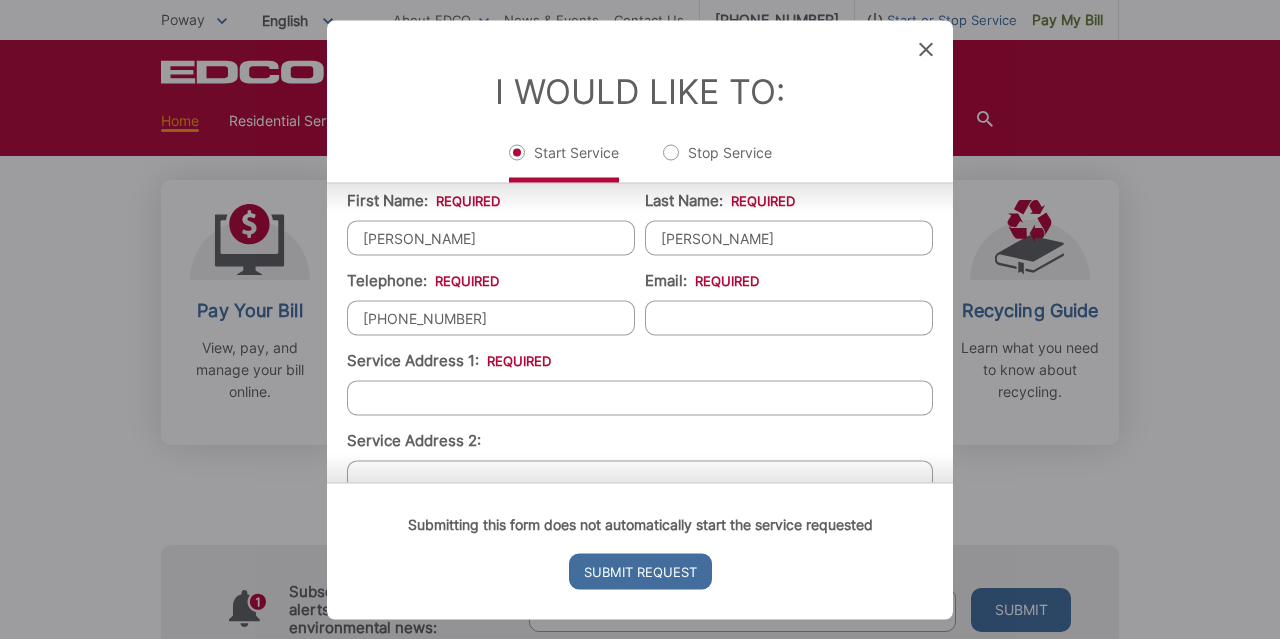 click on "First Name: * [PERSON_NAME] Last Name: * [PERSON_NAME] Telephone: * [PHONE_NUMBER] Email: *
Service Address 1: * Service Address 2: City: * Zip Code: * Billing Address: * Forwarding Address: * City: * Zip Code: * State: * Comments:" at bounding box center [640, 530] 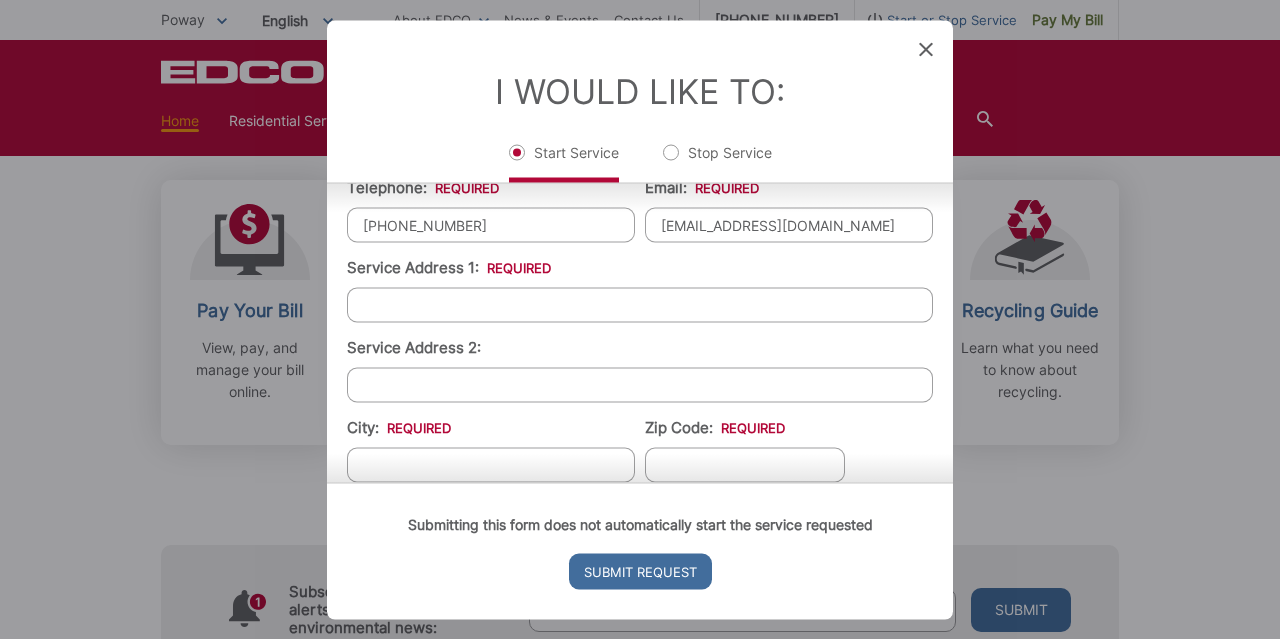 scroll, scrollTop: 350, scrollLeft: 0, axis: vertical 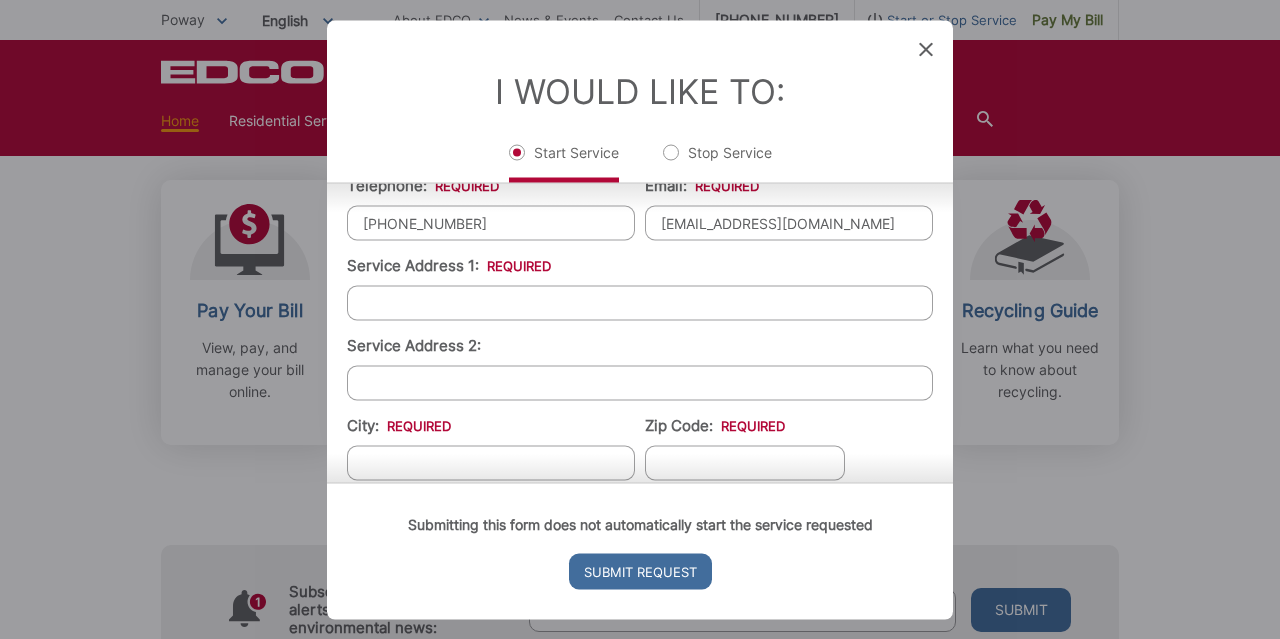 type on "[EMAIL_ADDRESS][DOMAIN_NAME]" 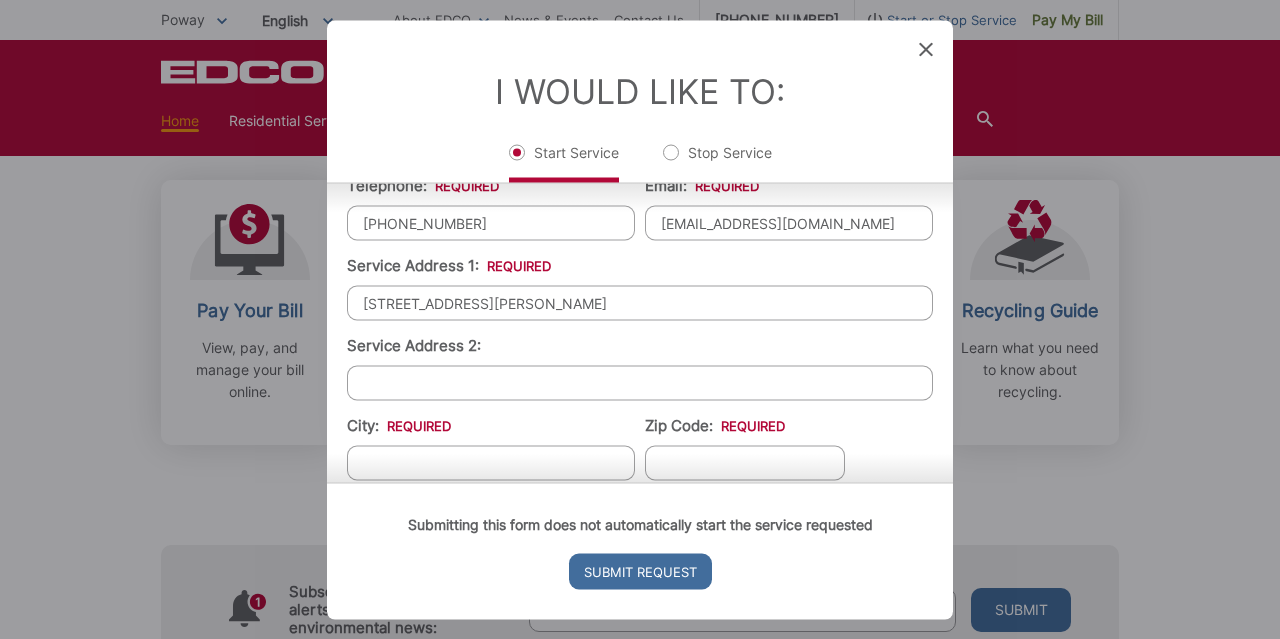 type on "[STREET_ADDRESS][PERSON_NAME]" 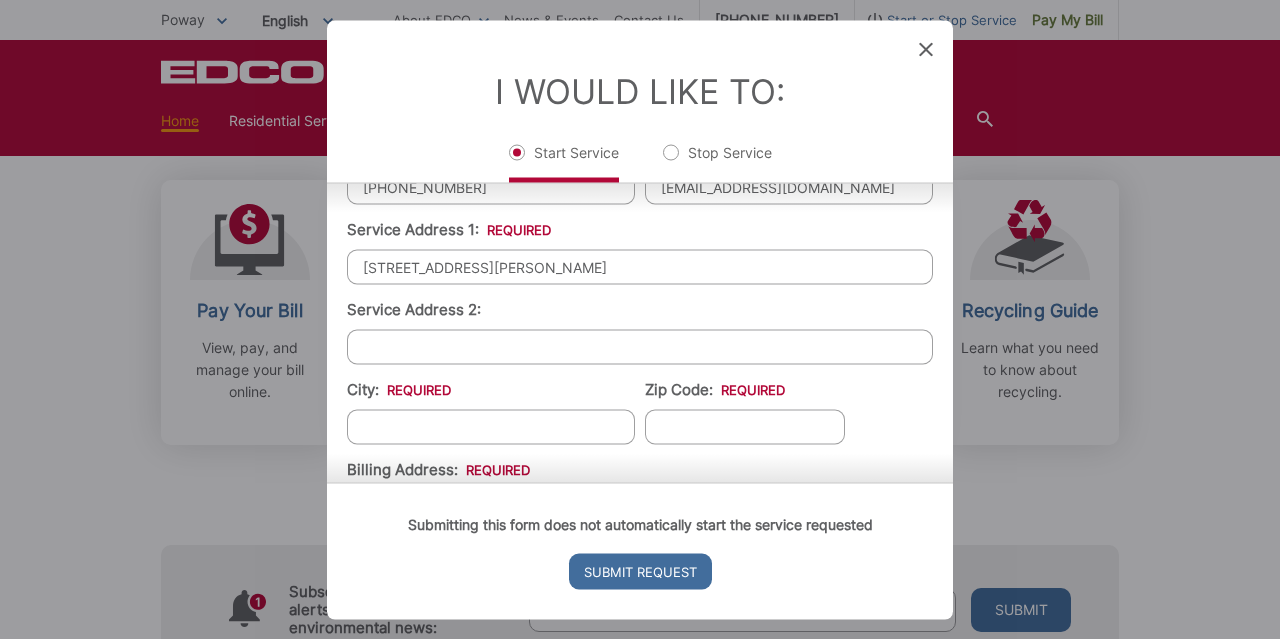 scroll, scrollTop: 387, scrollLeft: 0, axis: vertical 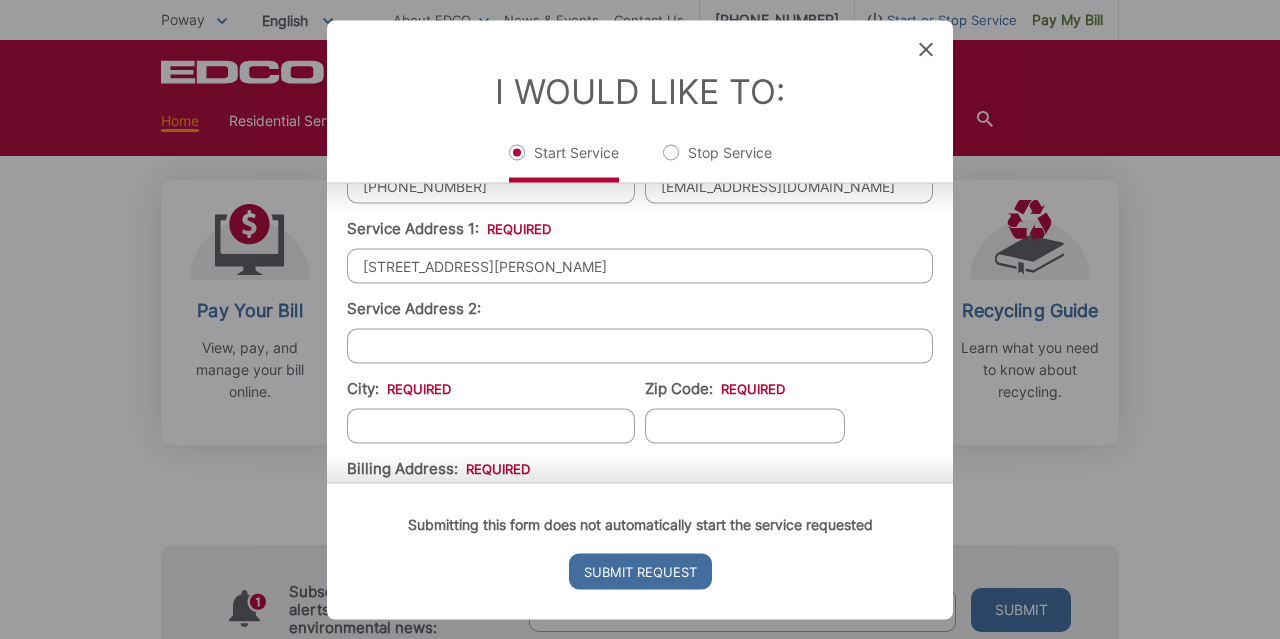 click on "*" at bounding box center (415, 387) 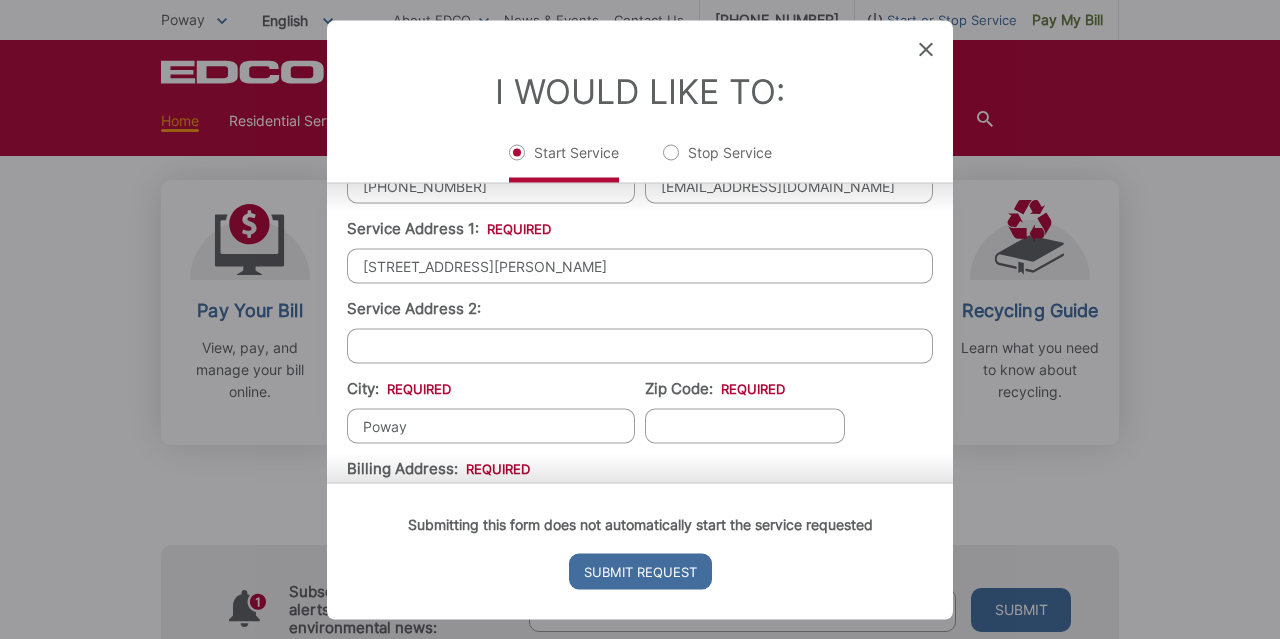 type on "Poway" 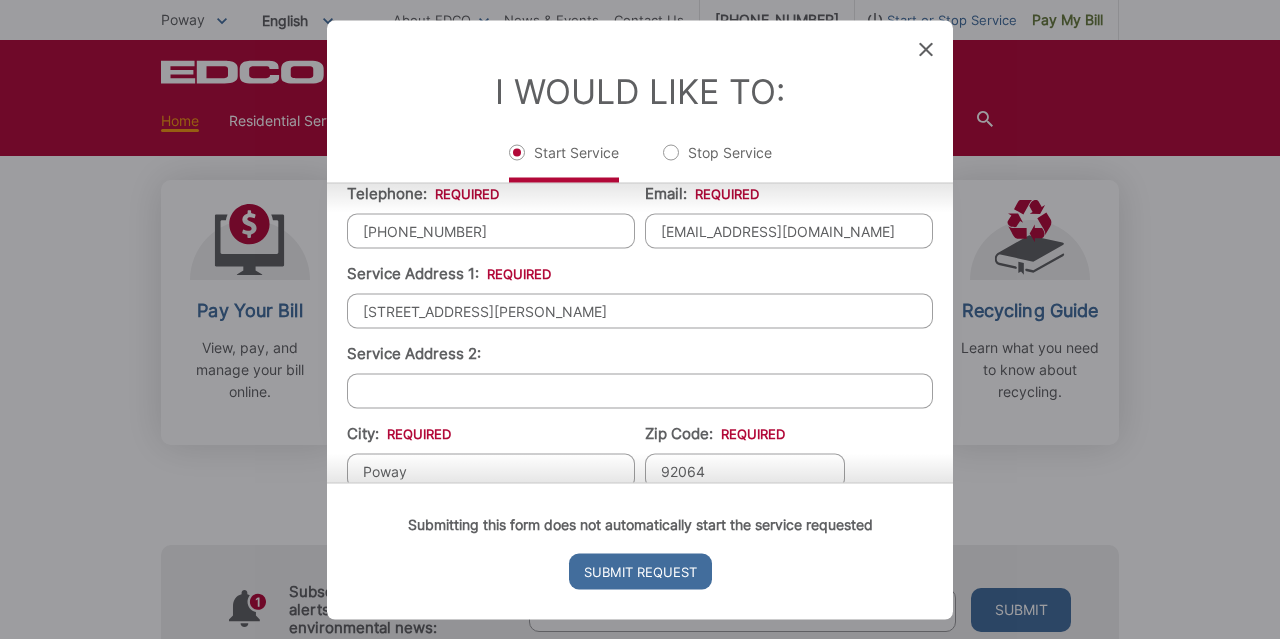 scroll, scrollTop: 341, scrollLeft: 0, axis: vertical 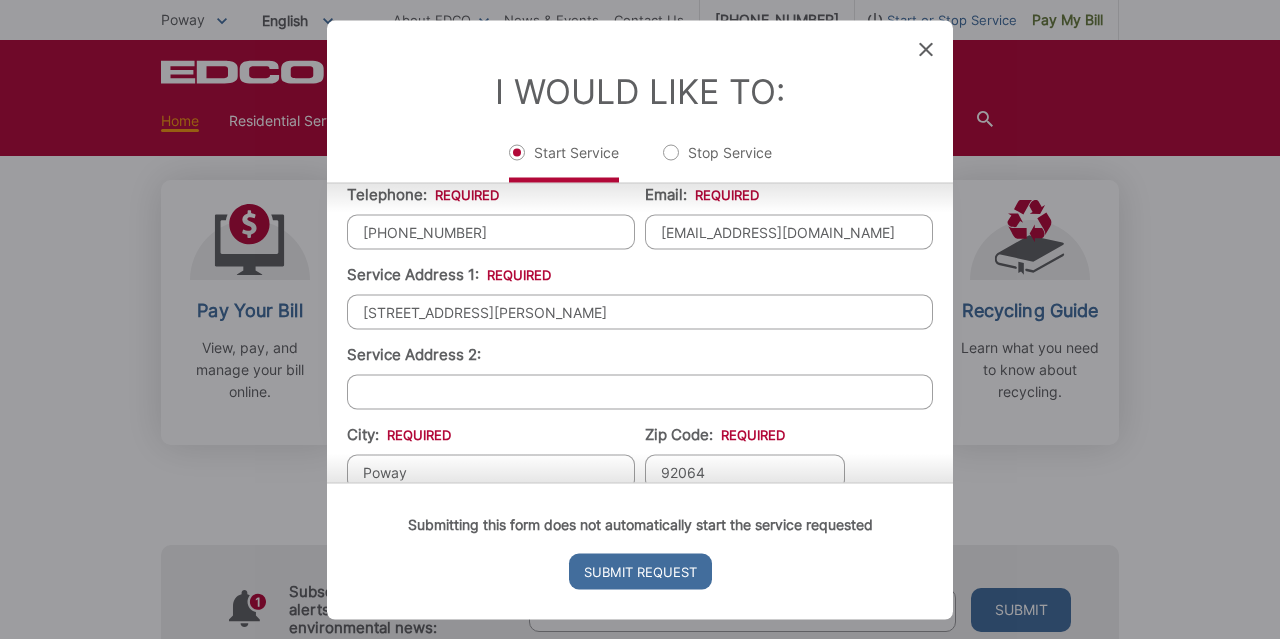 type on "92064" 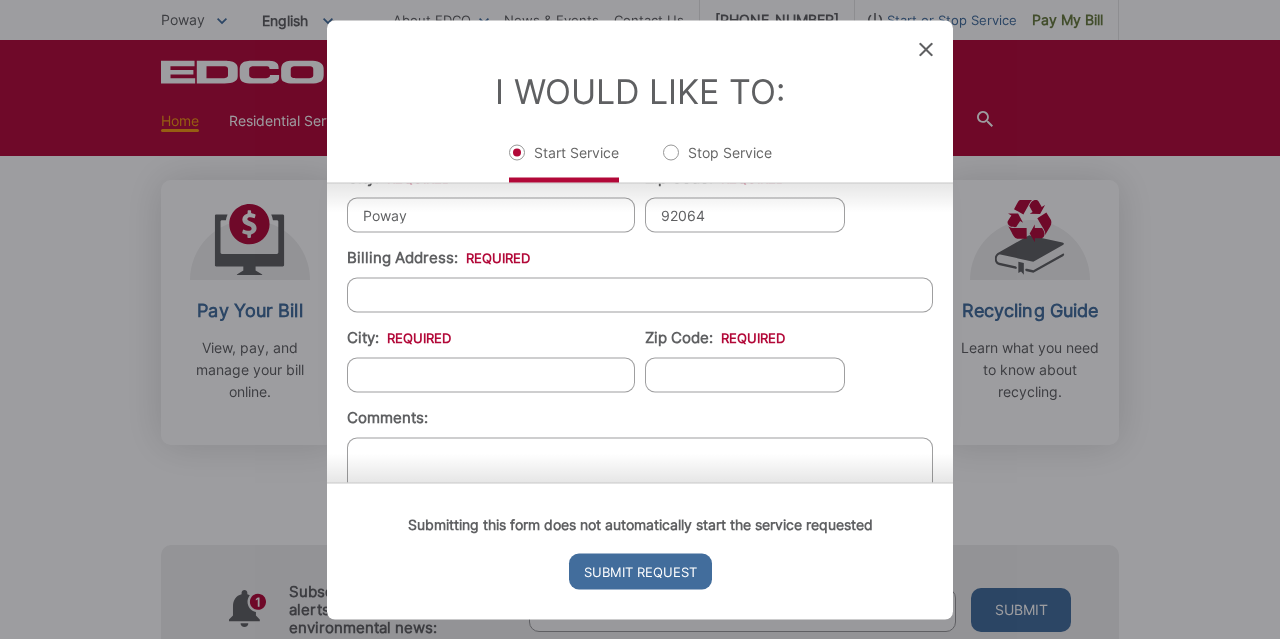 scroll, scrollTop: 599, scrollLeft: 0, axis: vertical 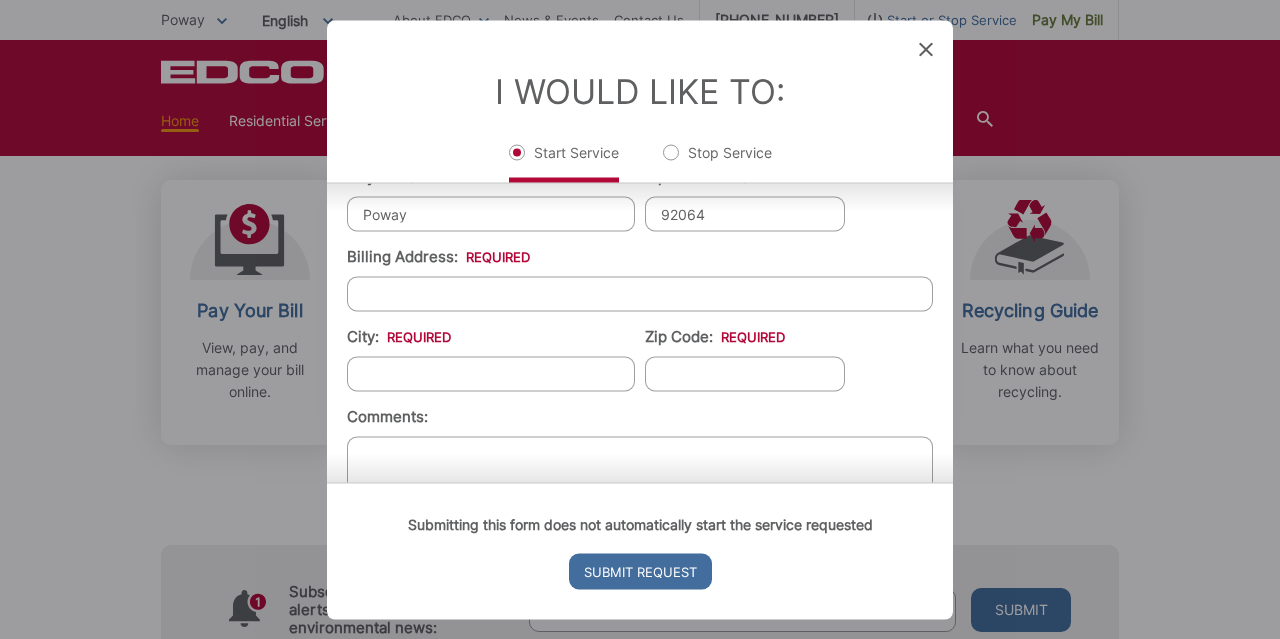 click on "Billing Address: *" at bounding box center [640, 293] 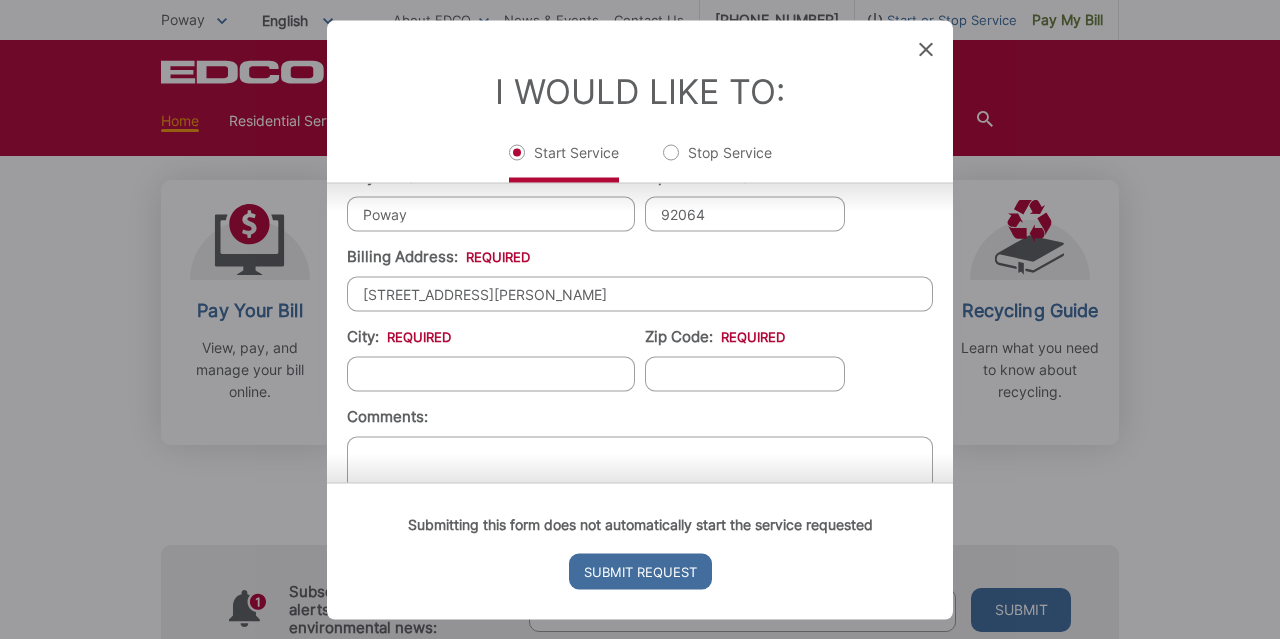type on "[STREET_ADDRESS][PERSON_NAME]" 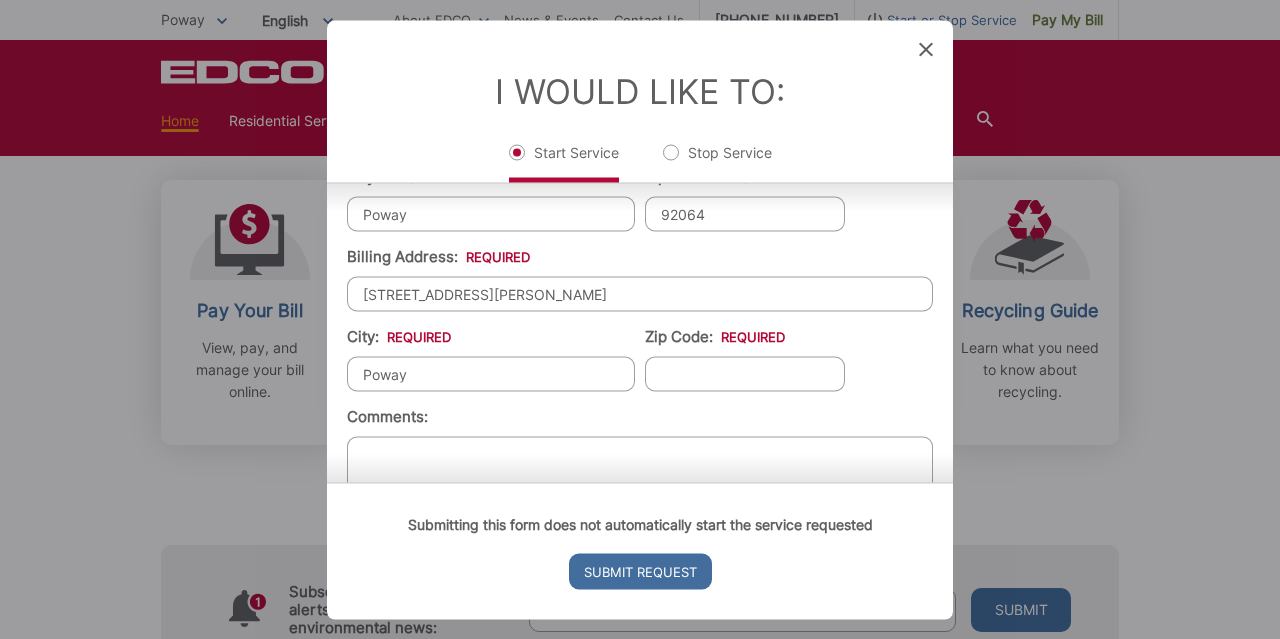 type on "Poway" 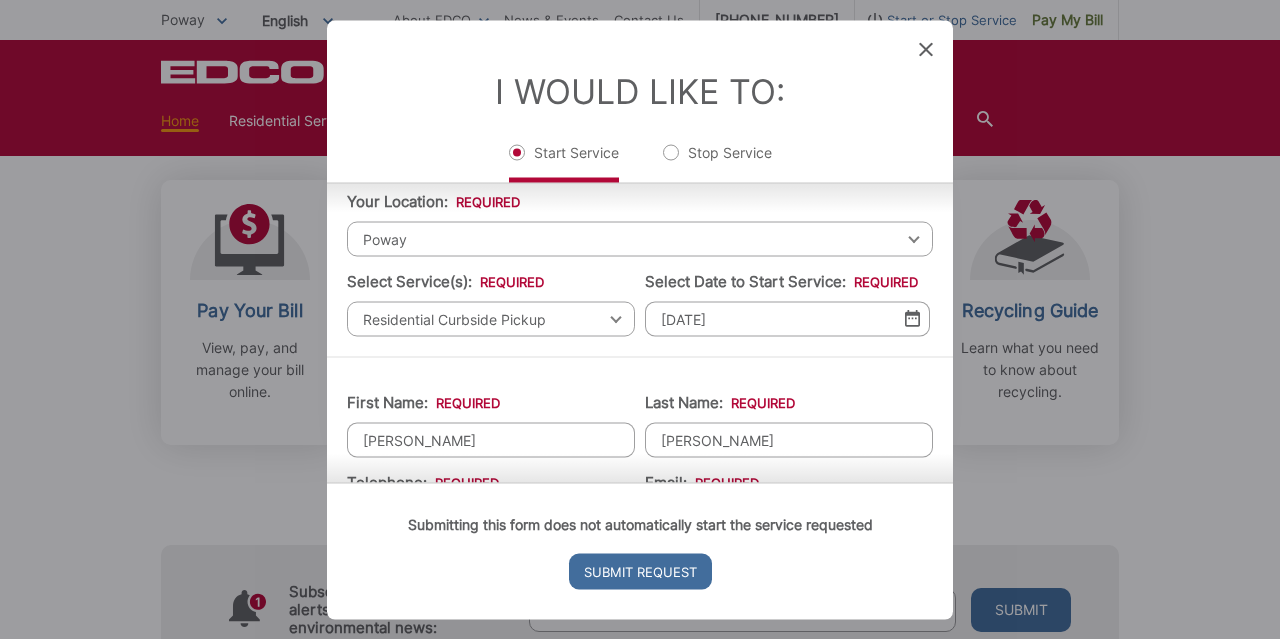 scroll, scrollTop: 0, scrollLeft: 0, axis: both 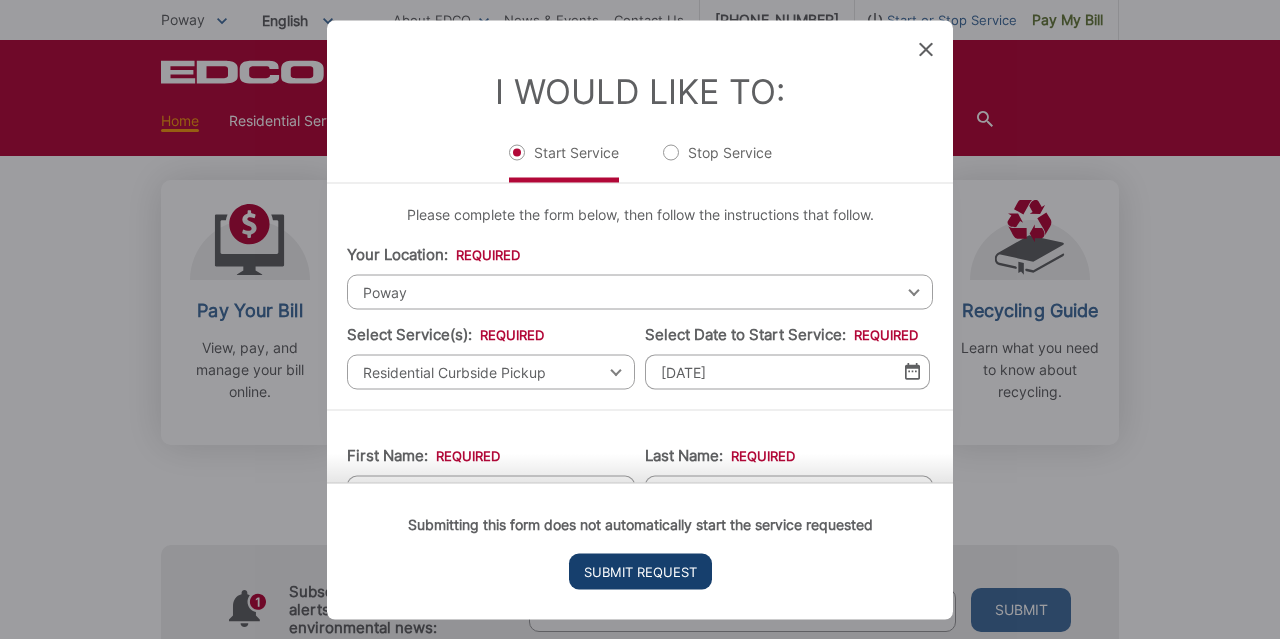 type on "92064" 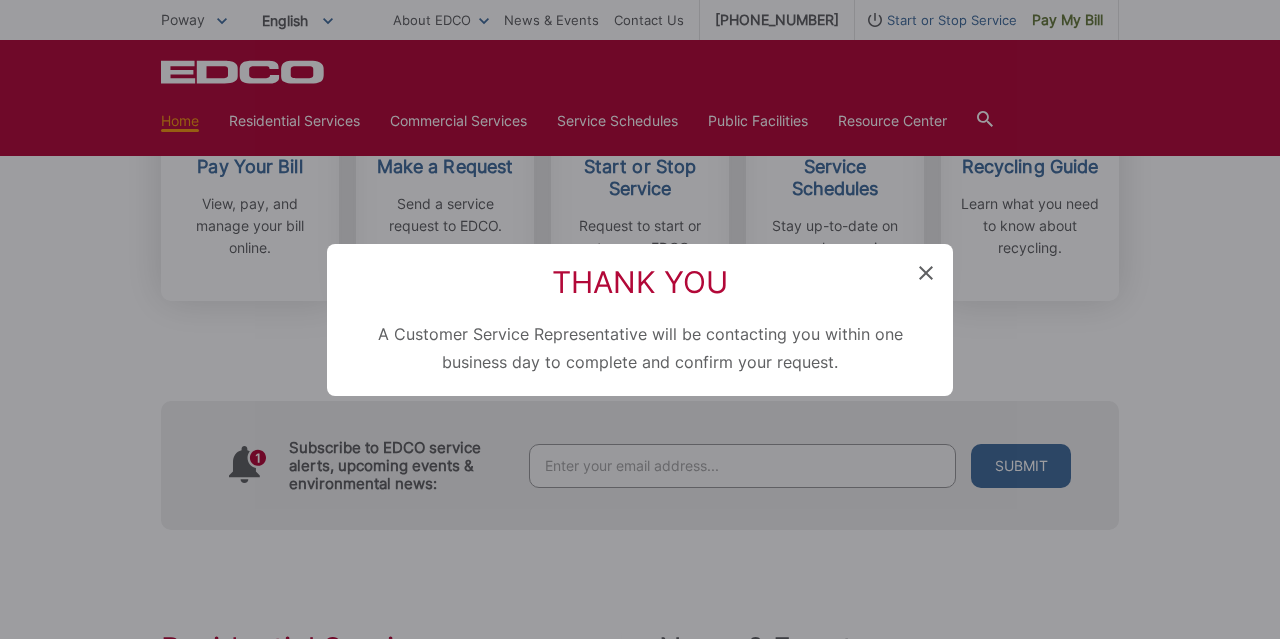 click 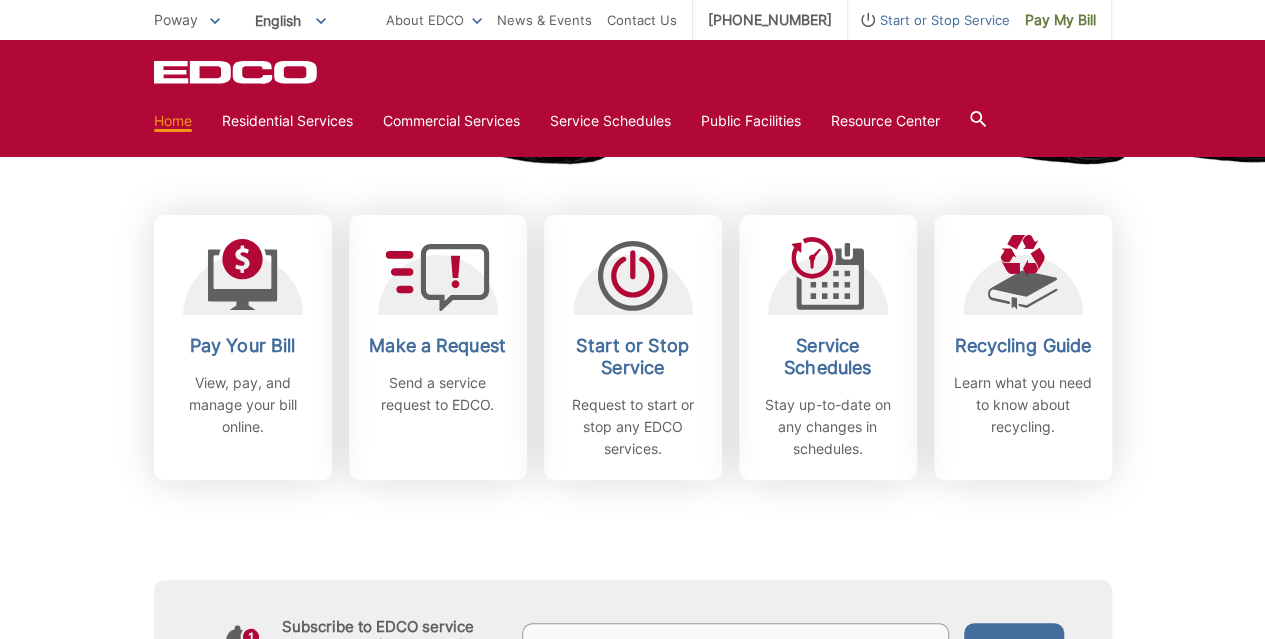 scroll, scrollTop: 524, scrollLeft: 0, axis: vertical 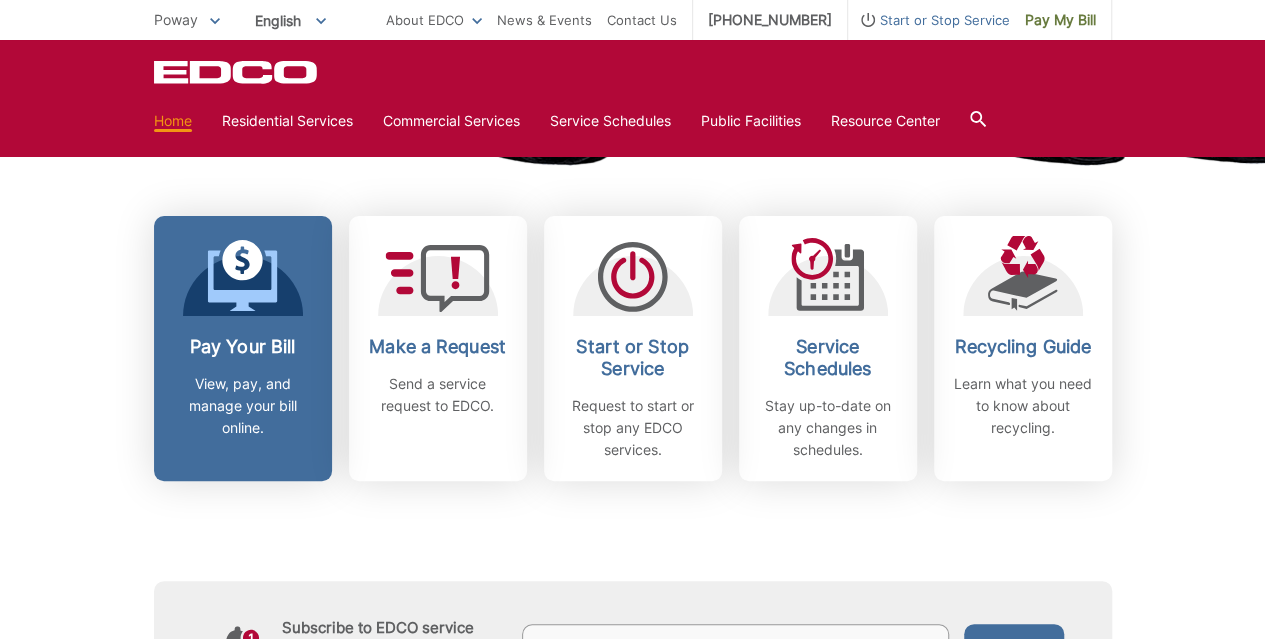 click 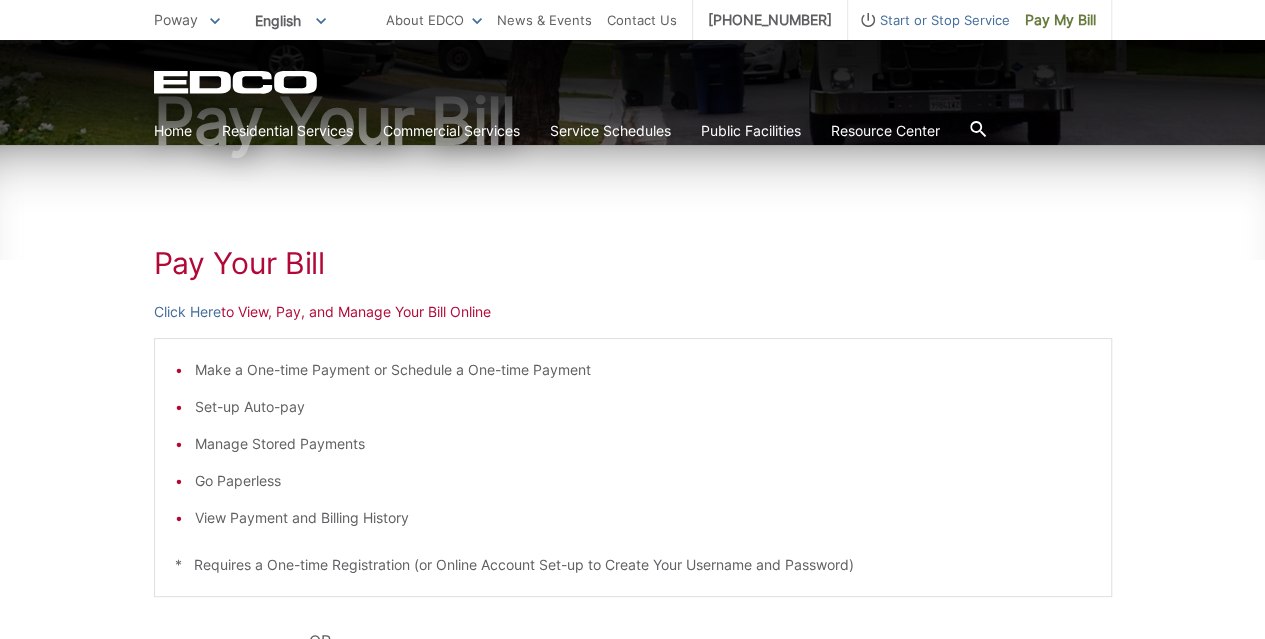 scroll, scrollTop: 207, scrollLeft: 0, axis: vertical 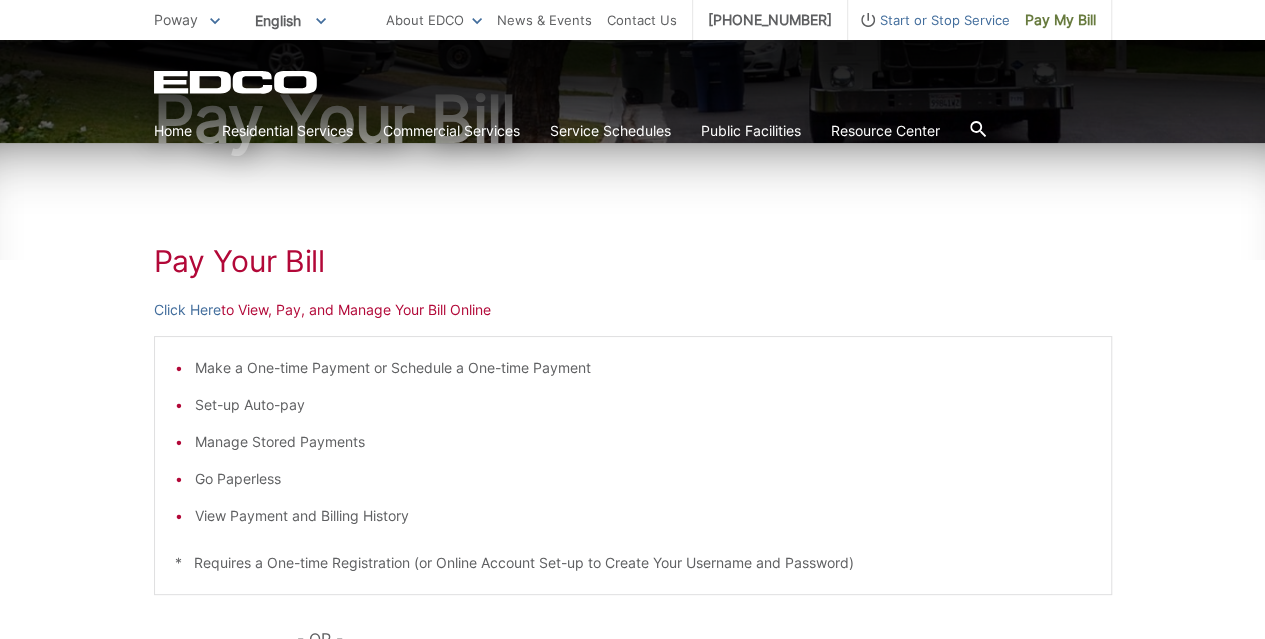 click on "Set-up Auto-pay" at bounding box center [643, 405] 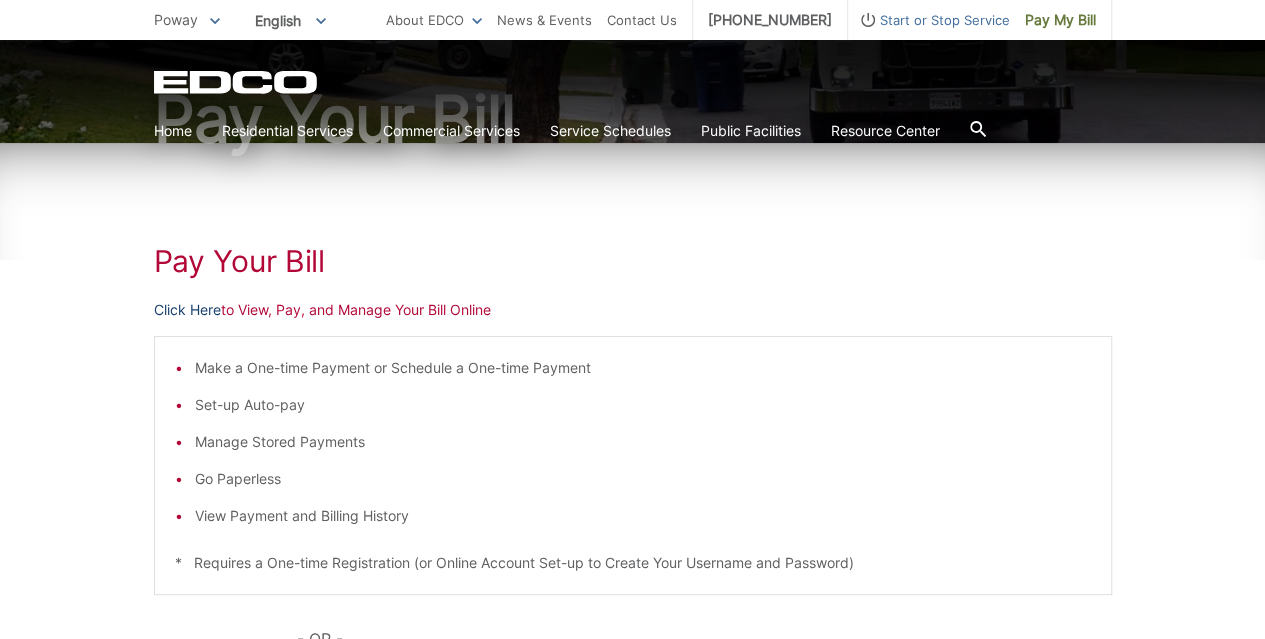click on "Click Here" at bounding box center [187, 310] 